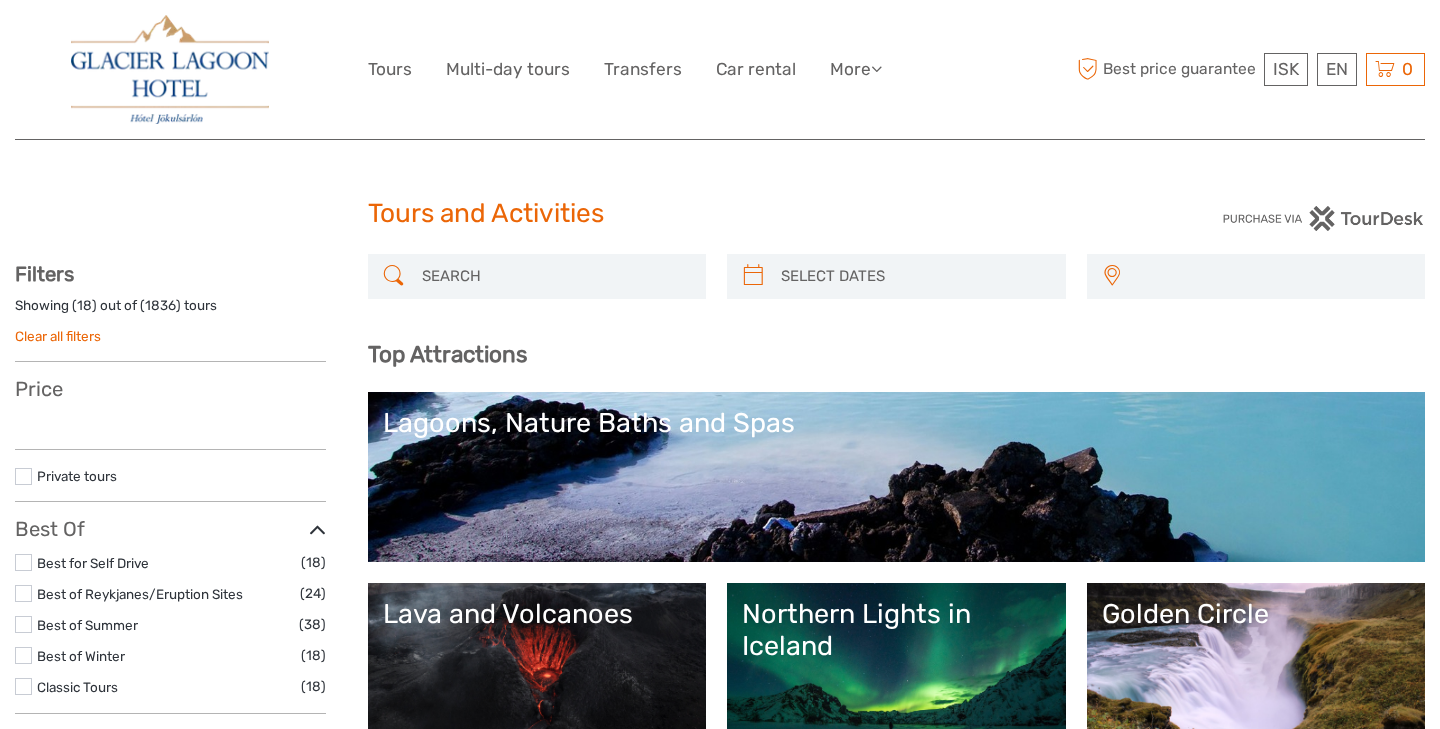 select 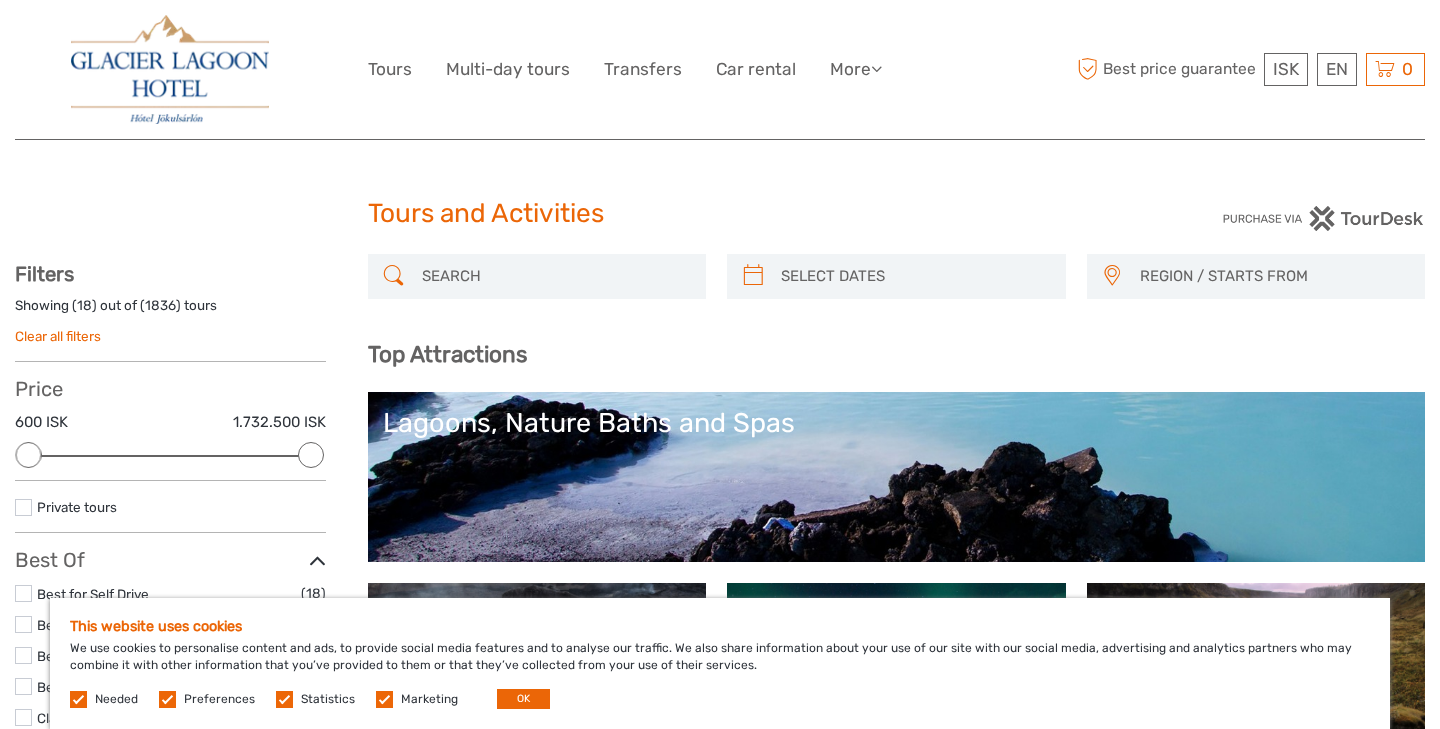 scroll, scrollTop: 0, scrollLeft: 0, axis: both 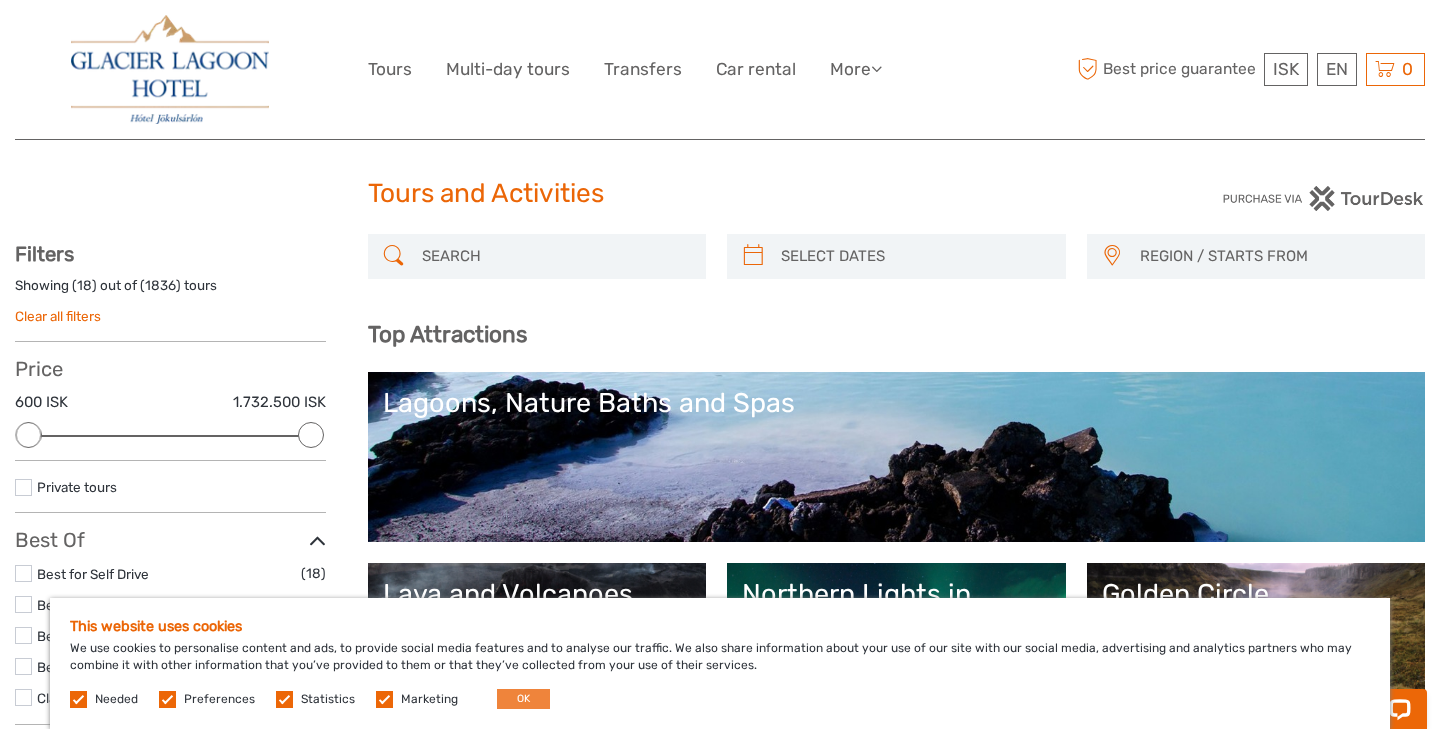 click on "OK" at bounding box center [523, 699] 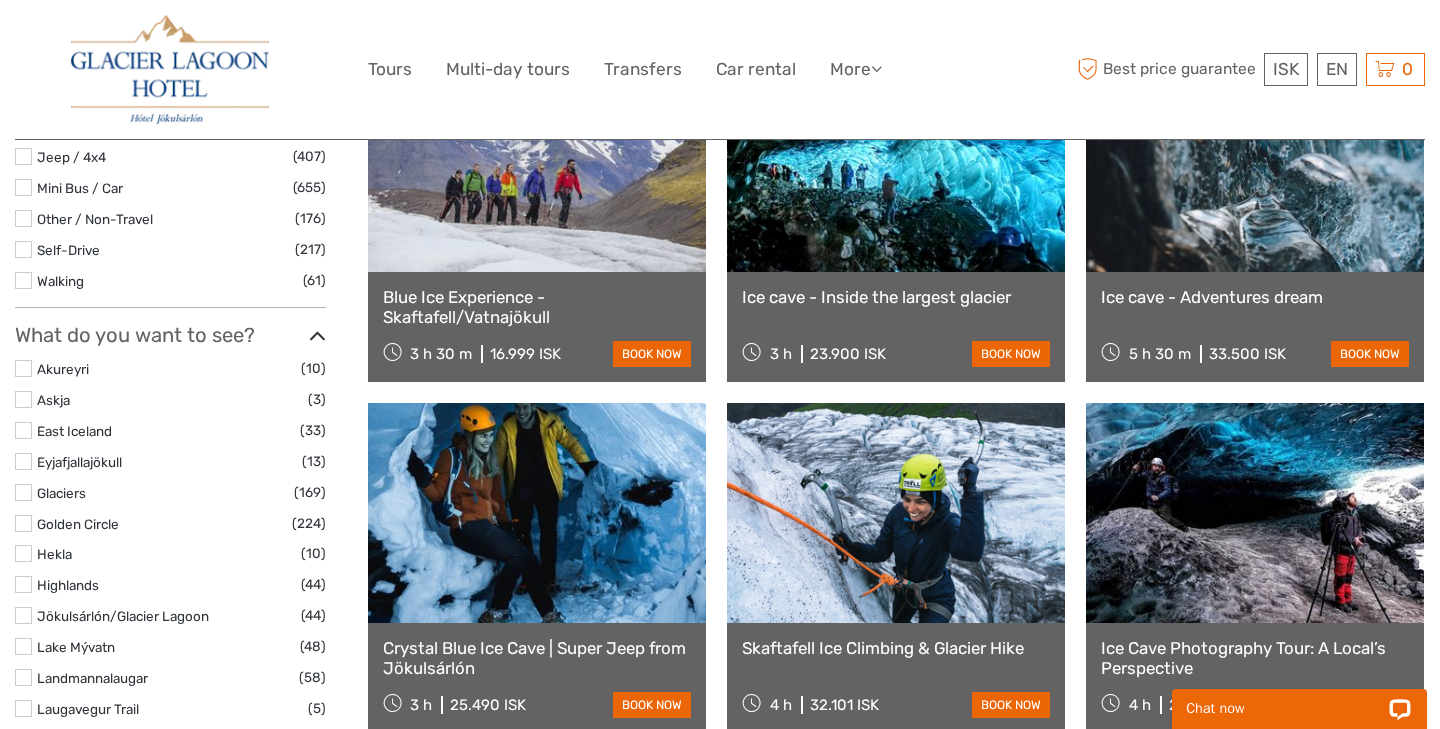 scroll, scrollTop: 760, scrollLeft: 0, axis: vertical 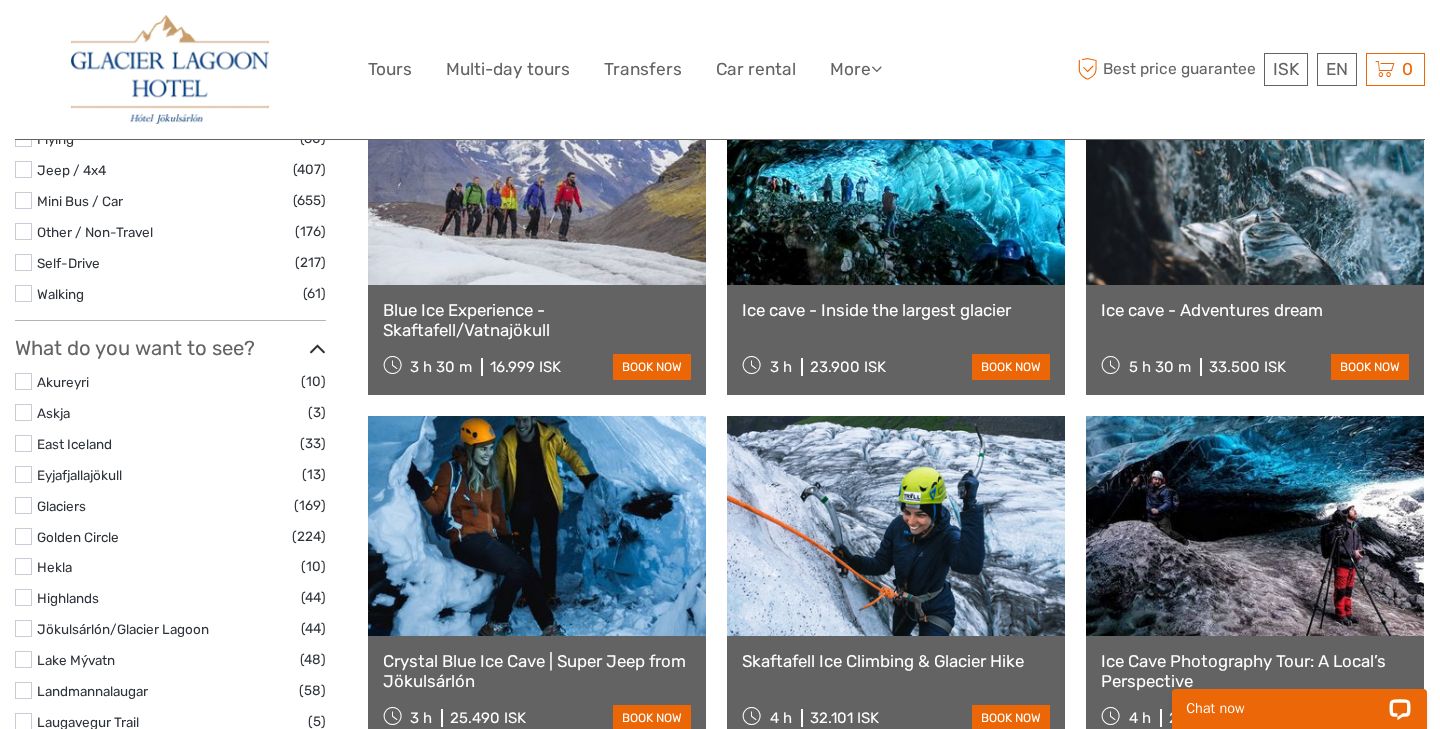 click on "Ice cave - Inside the largest glacier" at bounding box center (896, 310) 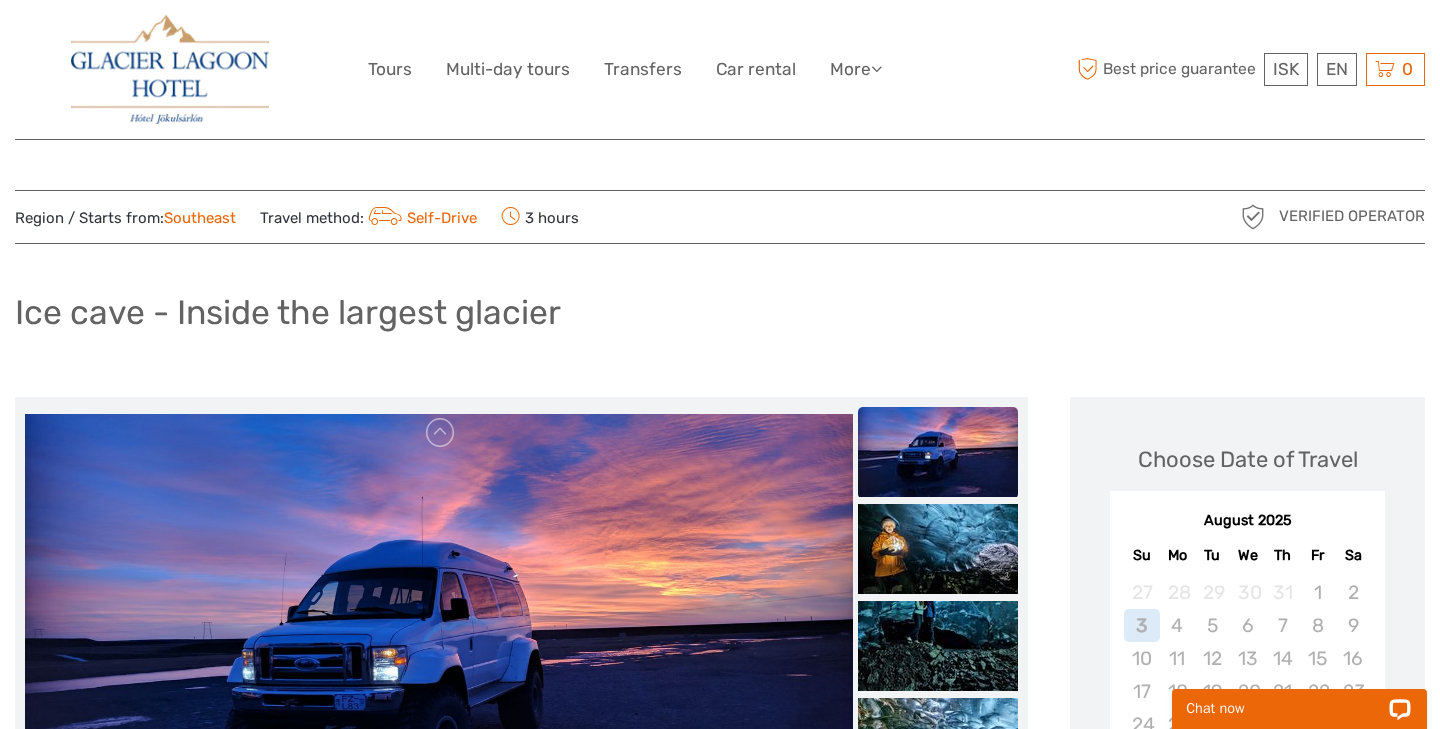 scroll, scrollTop: 0, scrollLeft: 0, axis: both 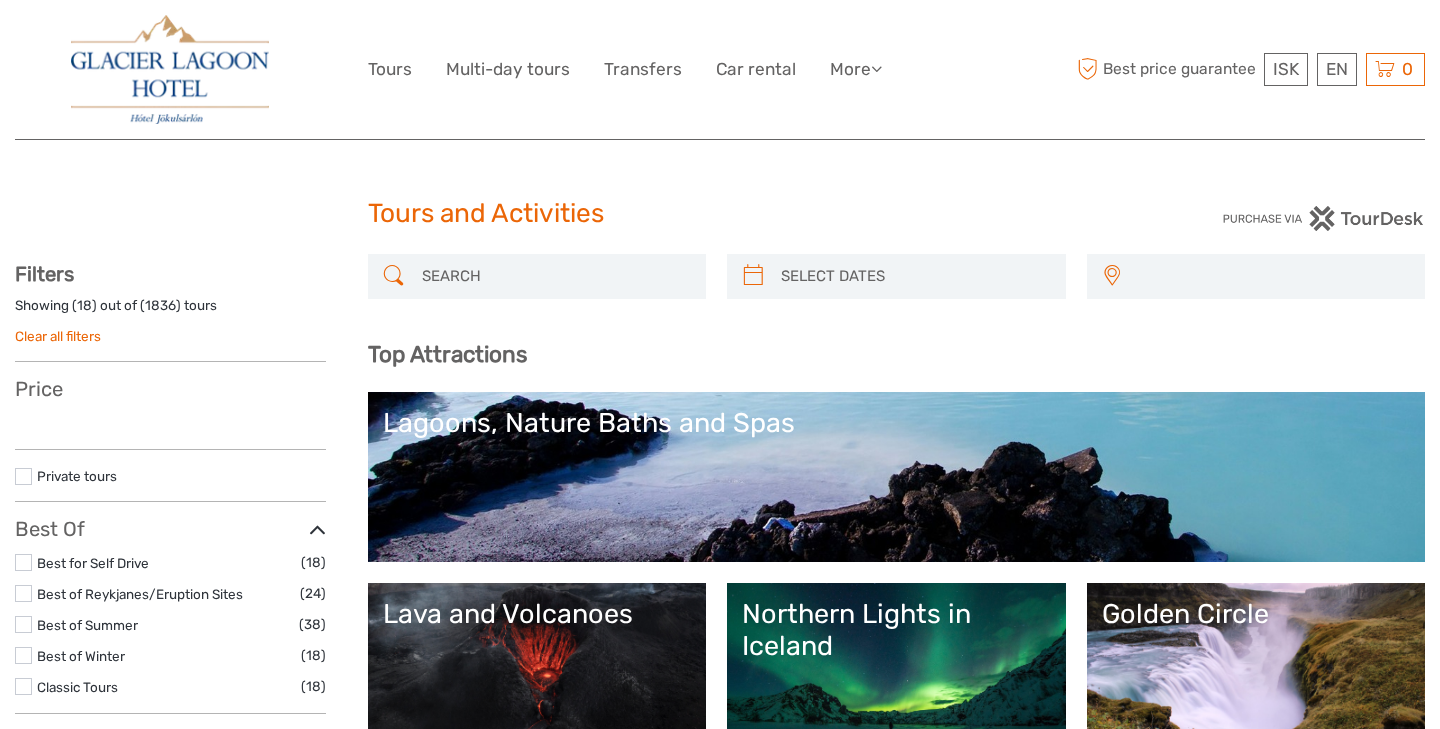 select 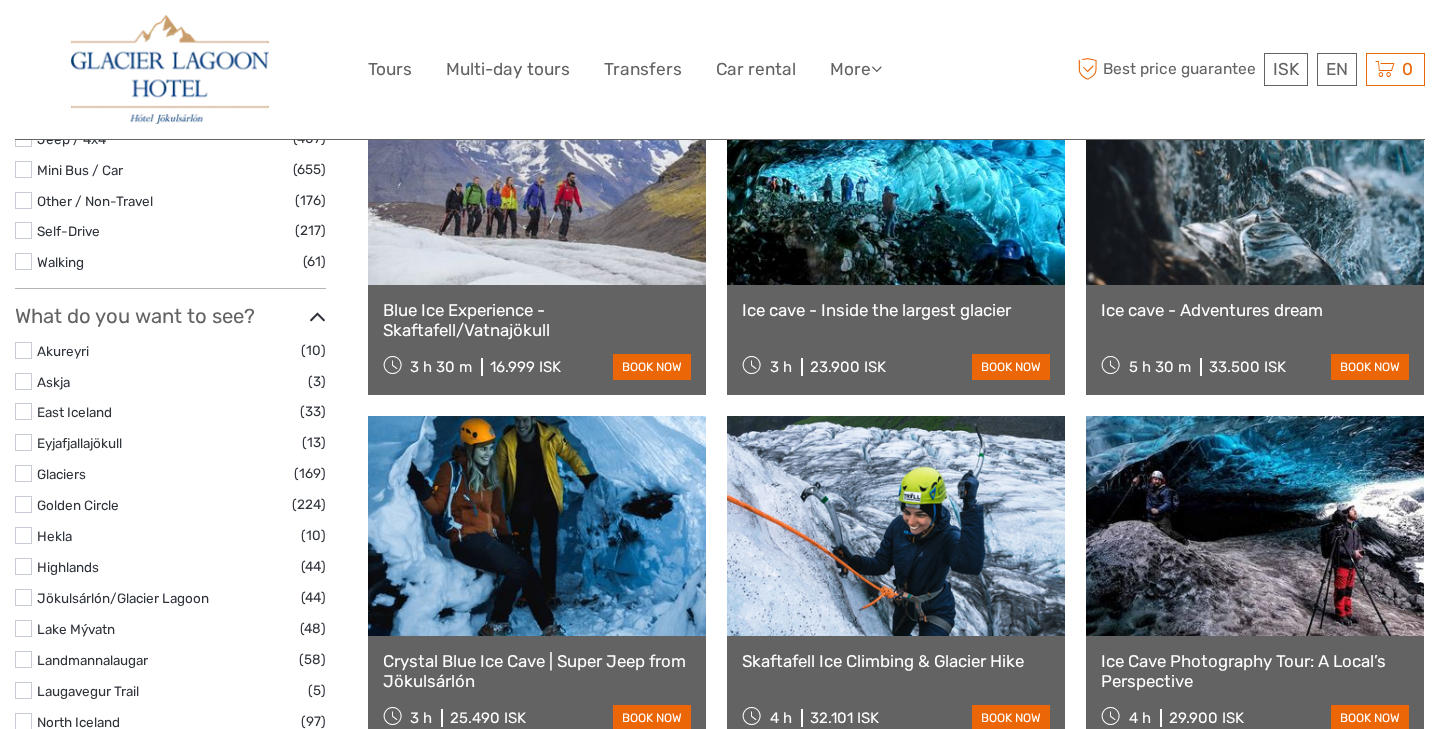 select 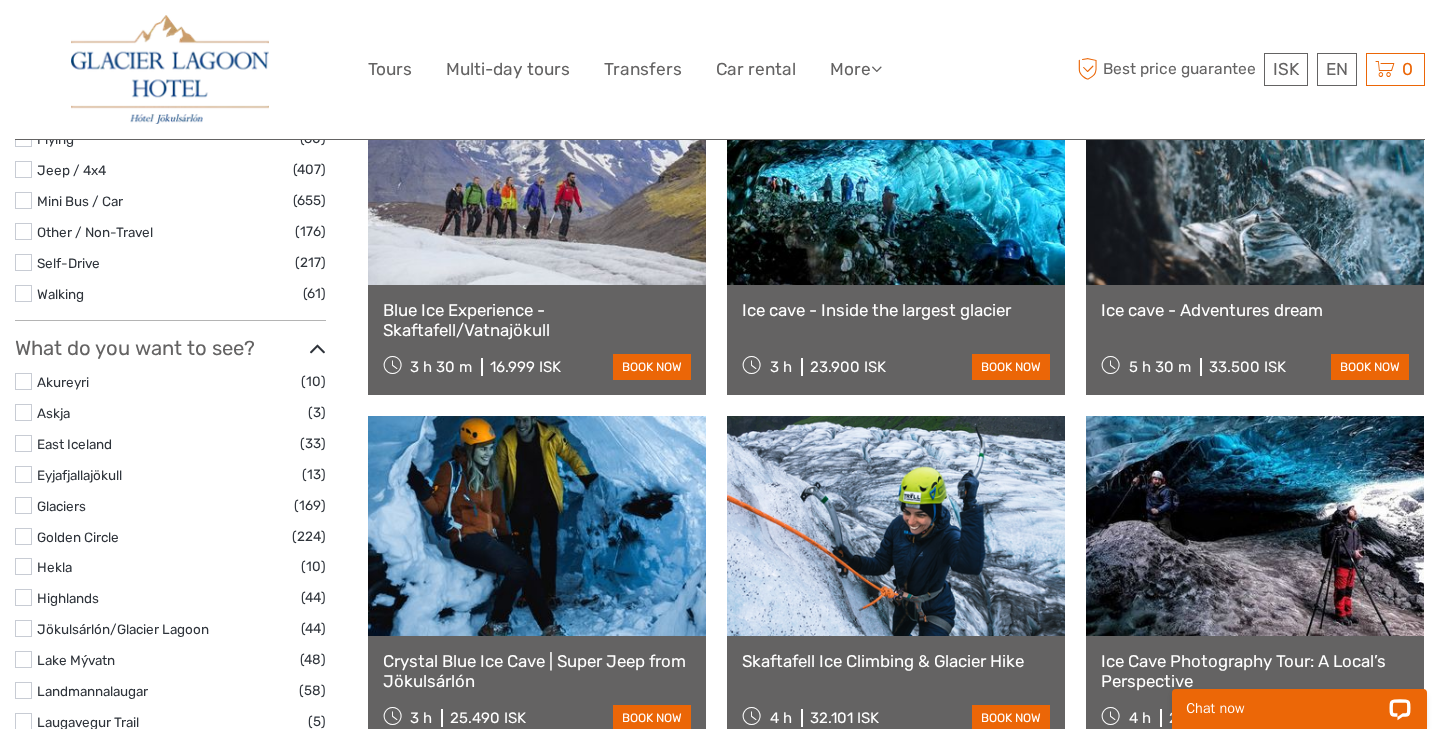 scroll, scrollTop: 0, scrollLeft: 0, axis: both 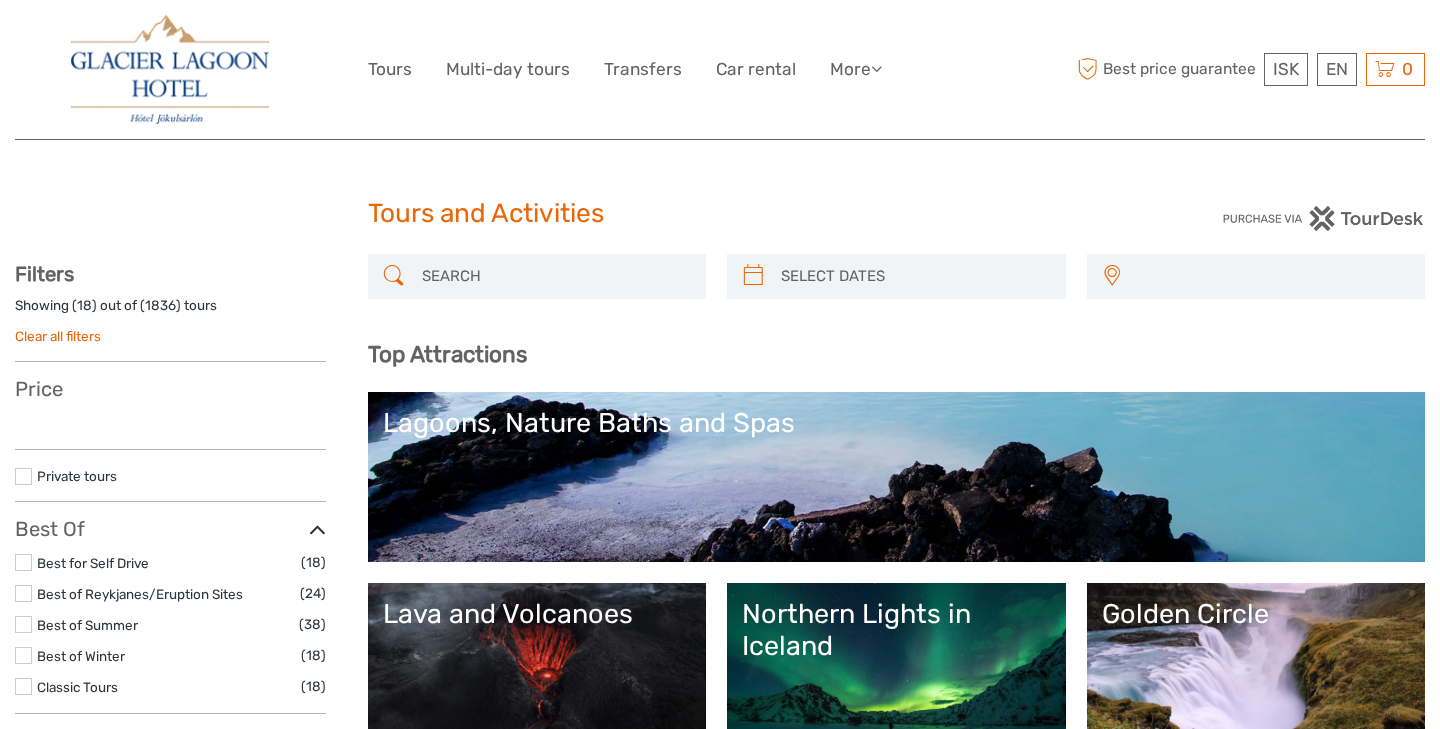 select 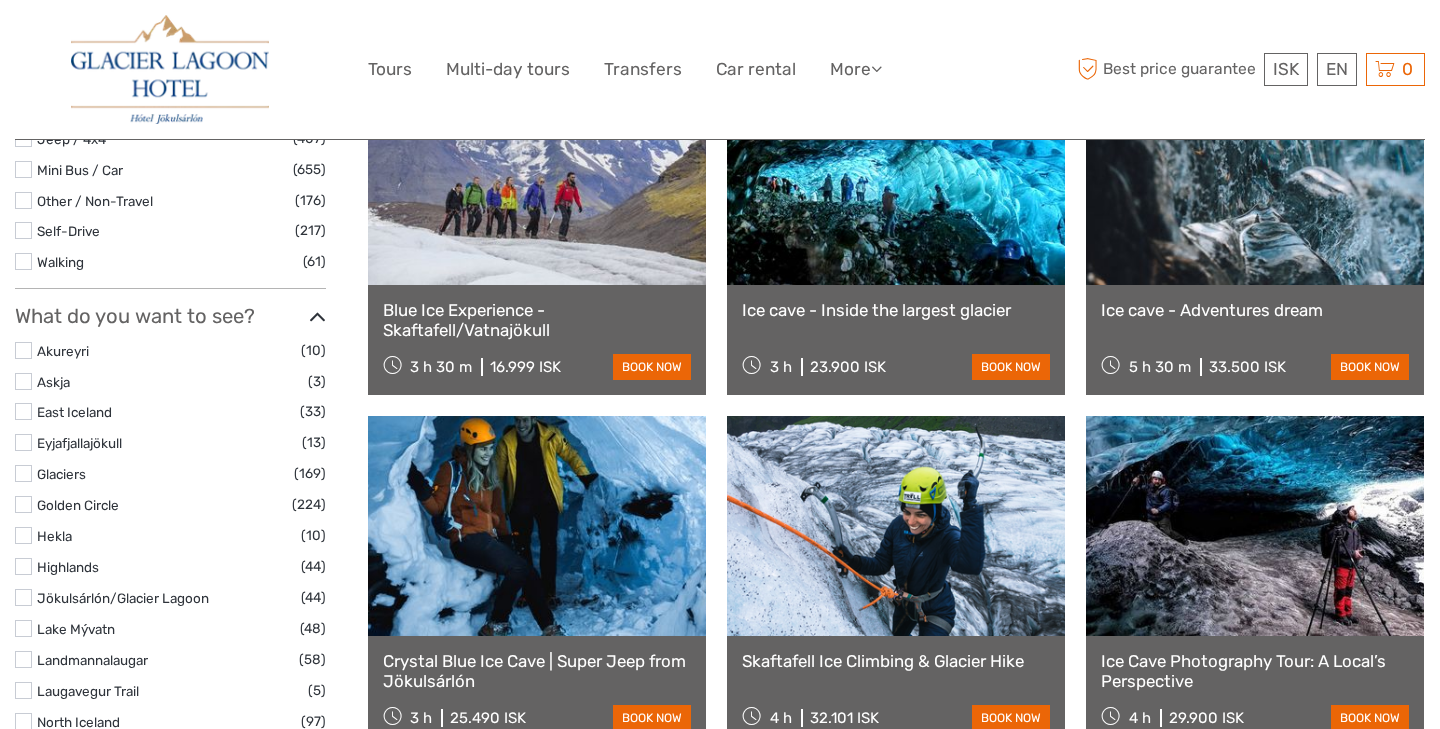 select 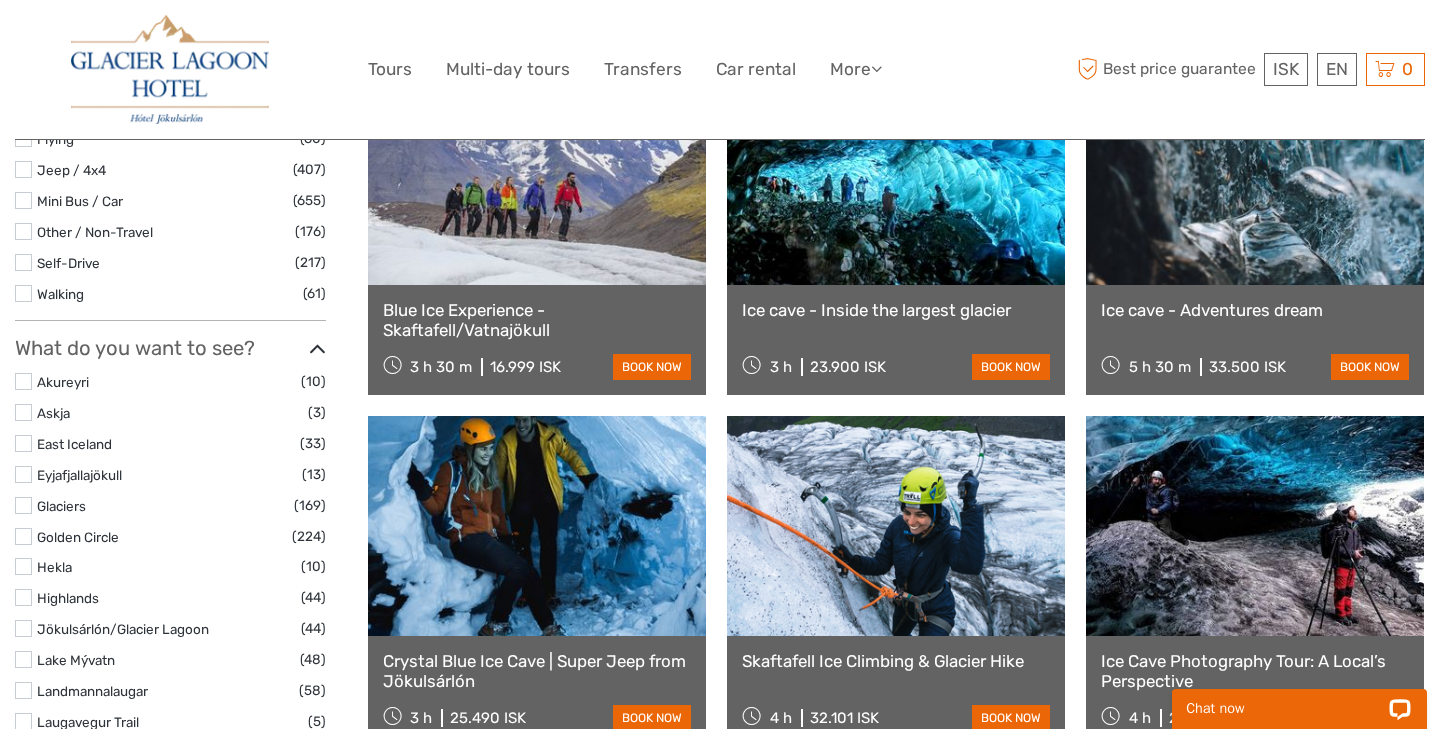 scroll, scrollTop: 0, scrollLeft: 0, axis: both 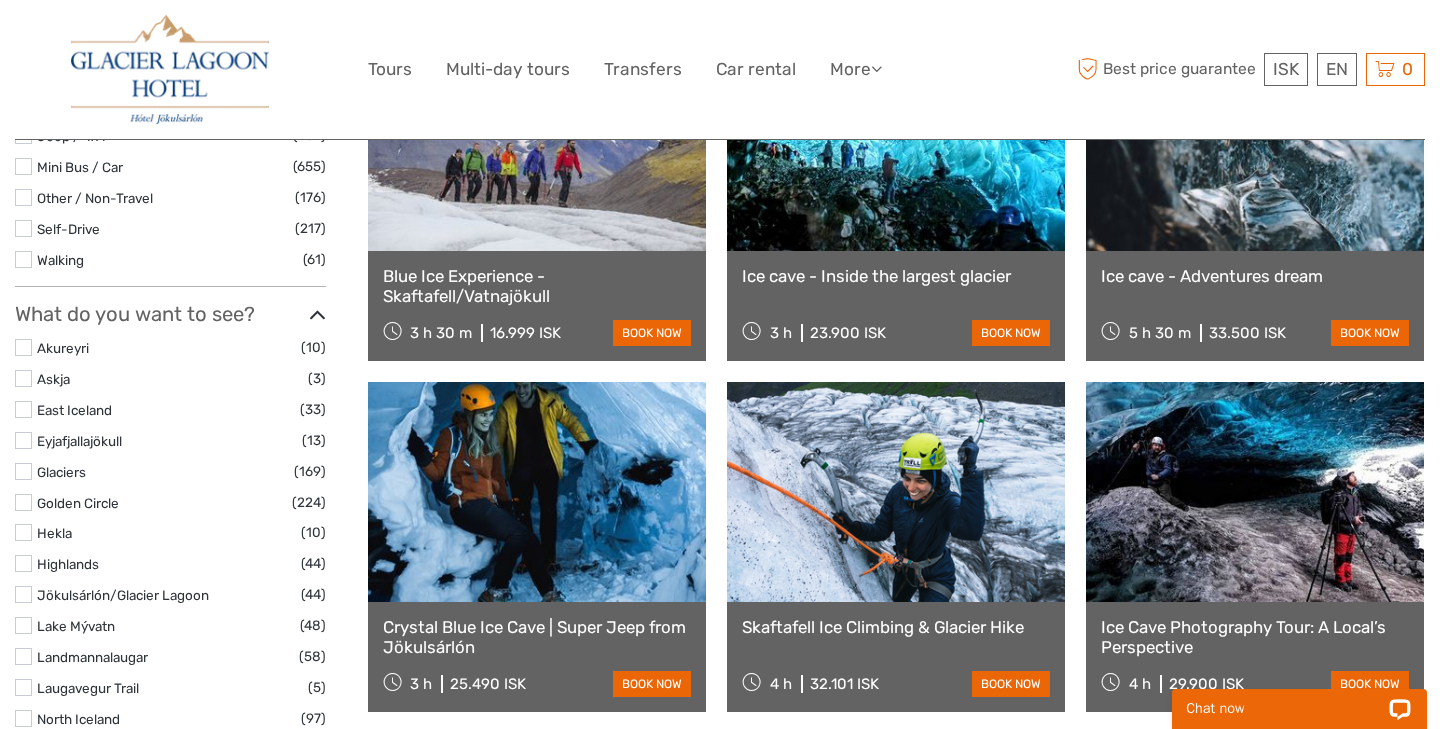 click at bounding box center [896, 492] 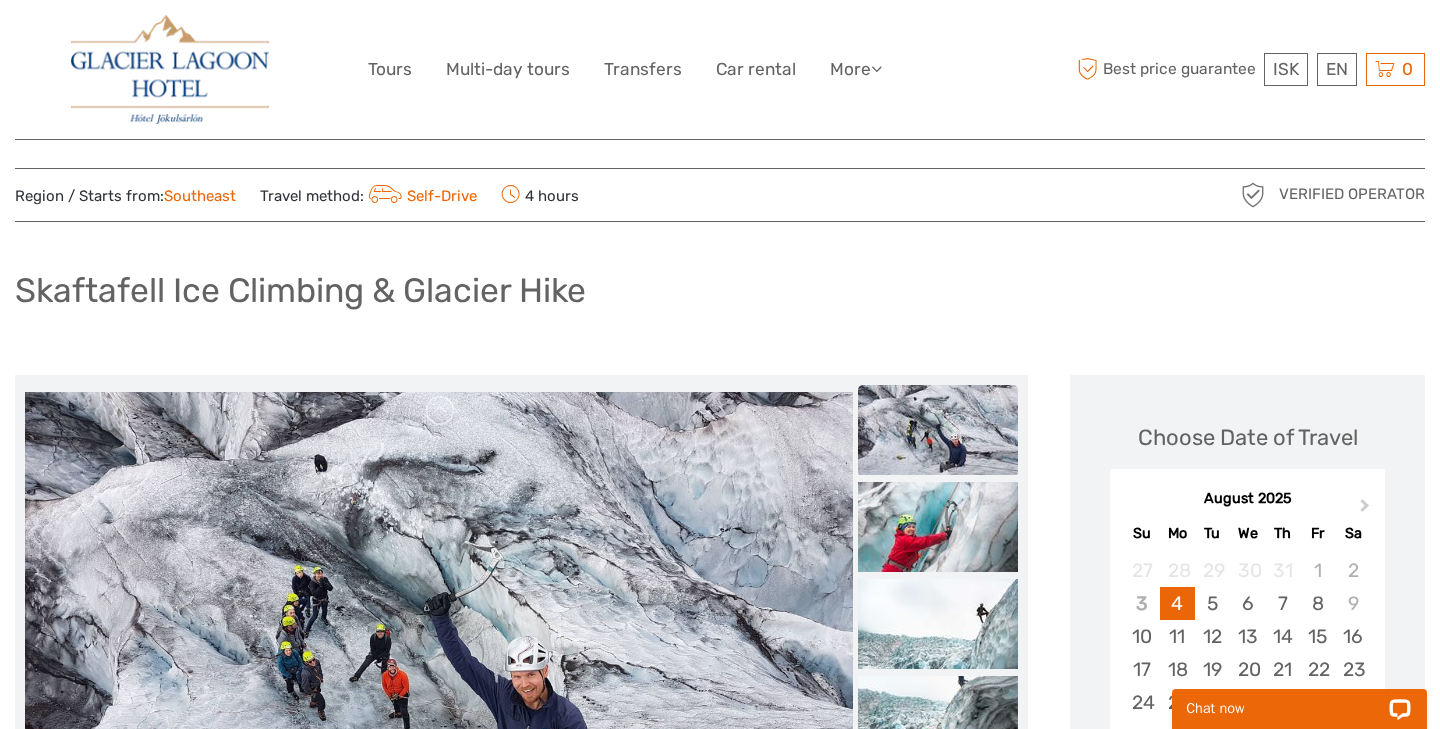 scroll, scrollTop: 35, scrollLeft: 0, axis: vertical 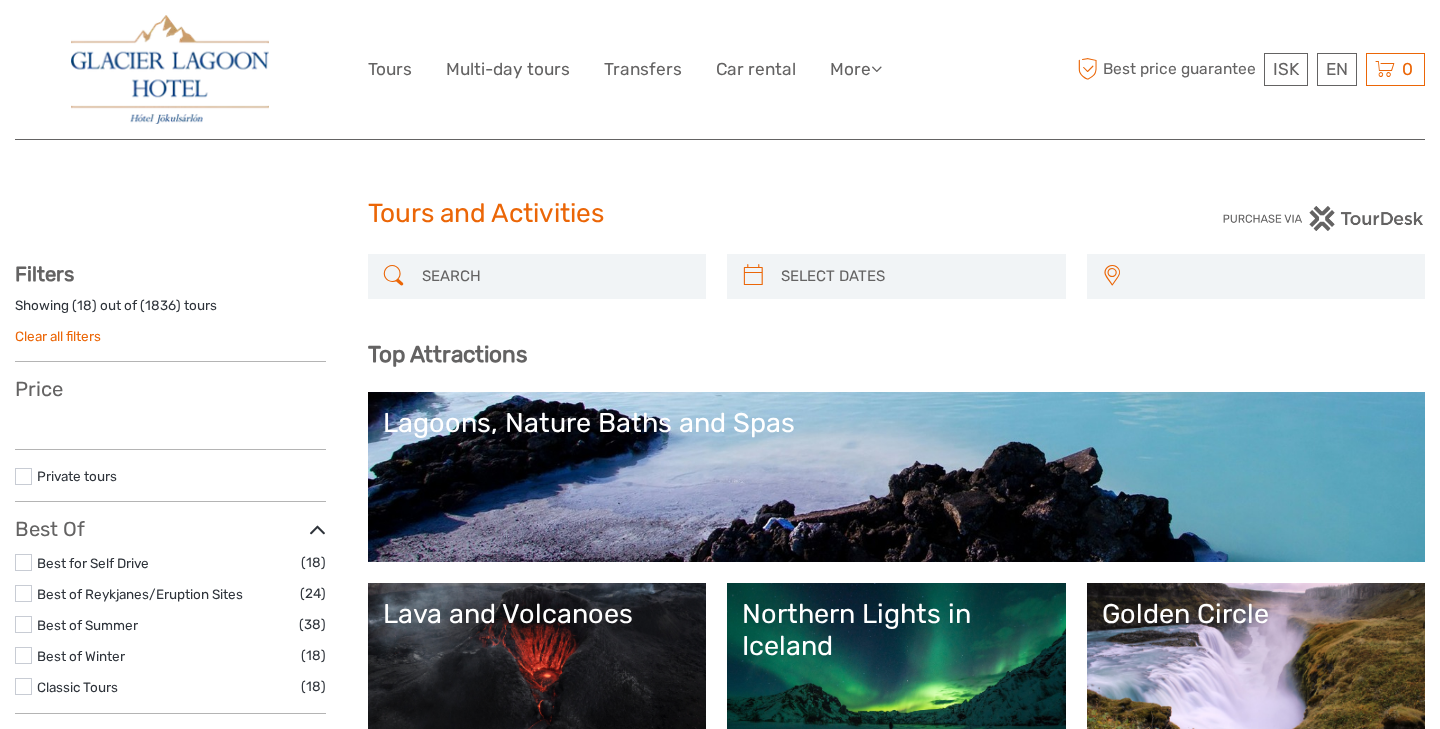 select 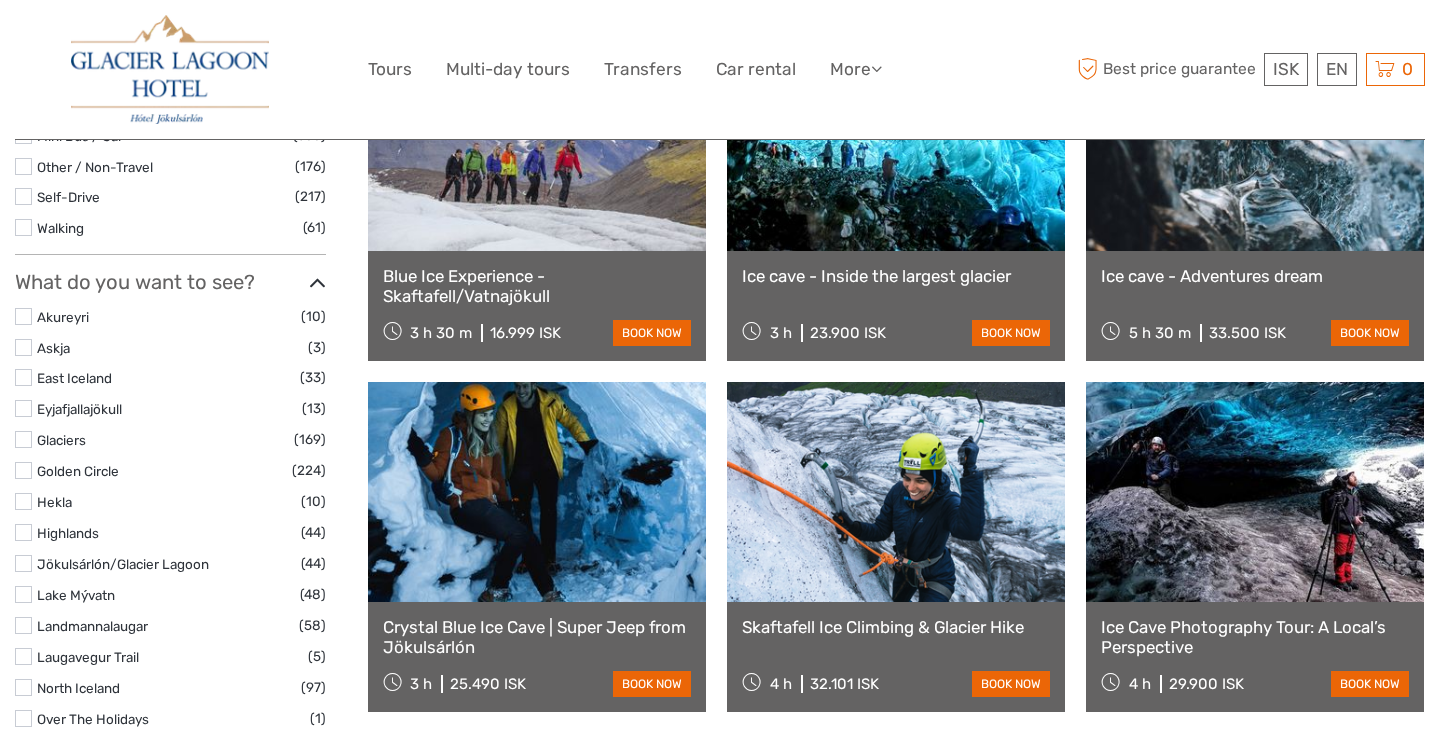 select 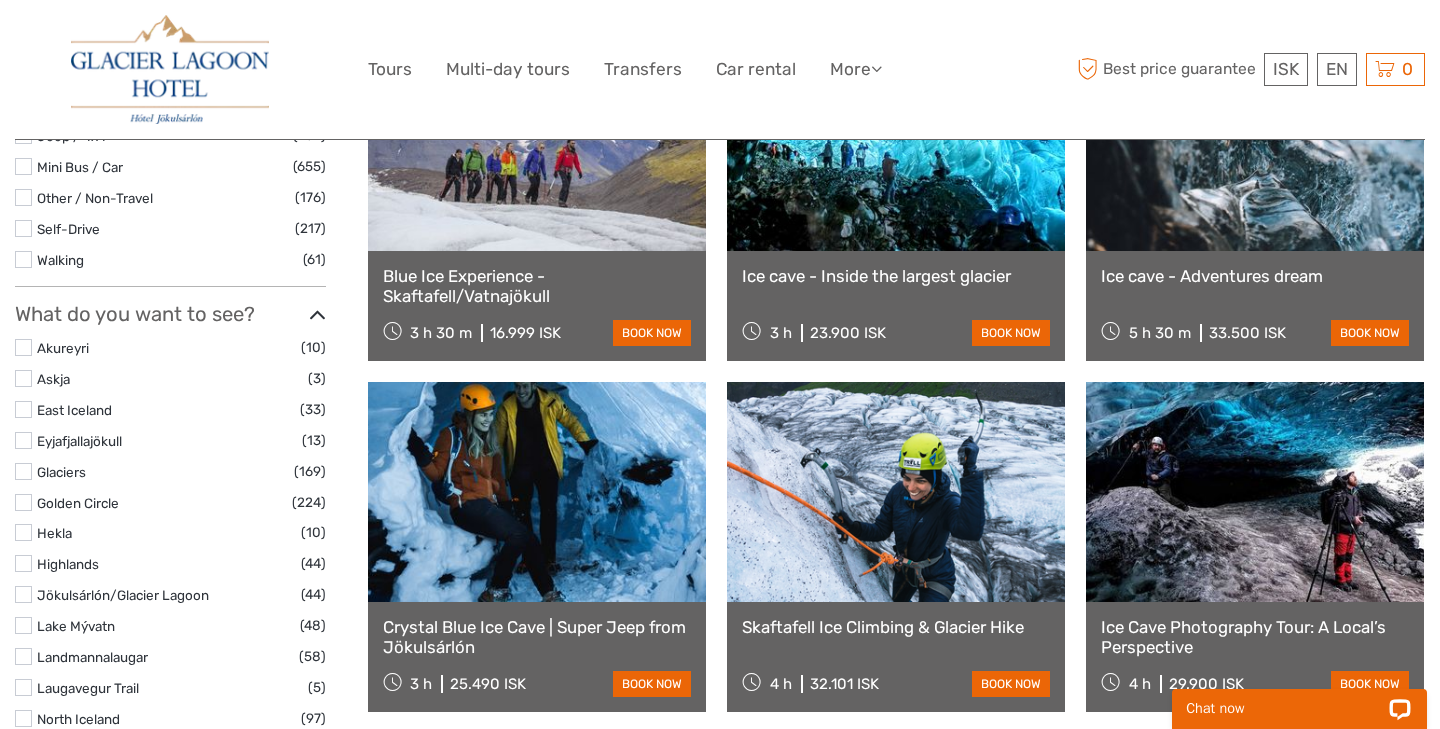 scroll, scrollTop: 0, scrollLeft: 0, axis: both 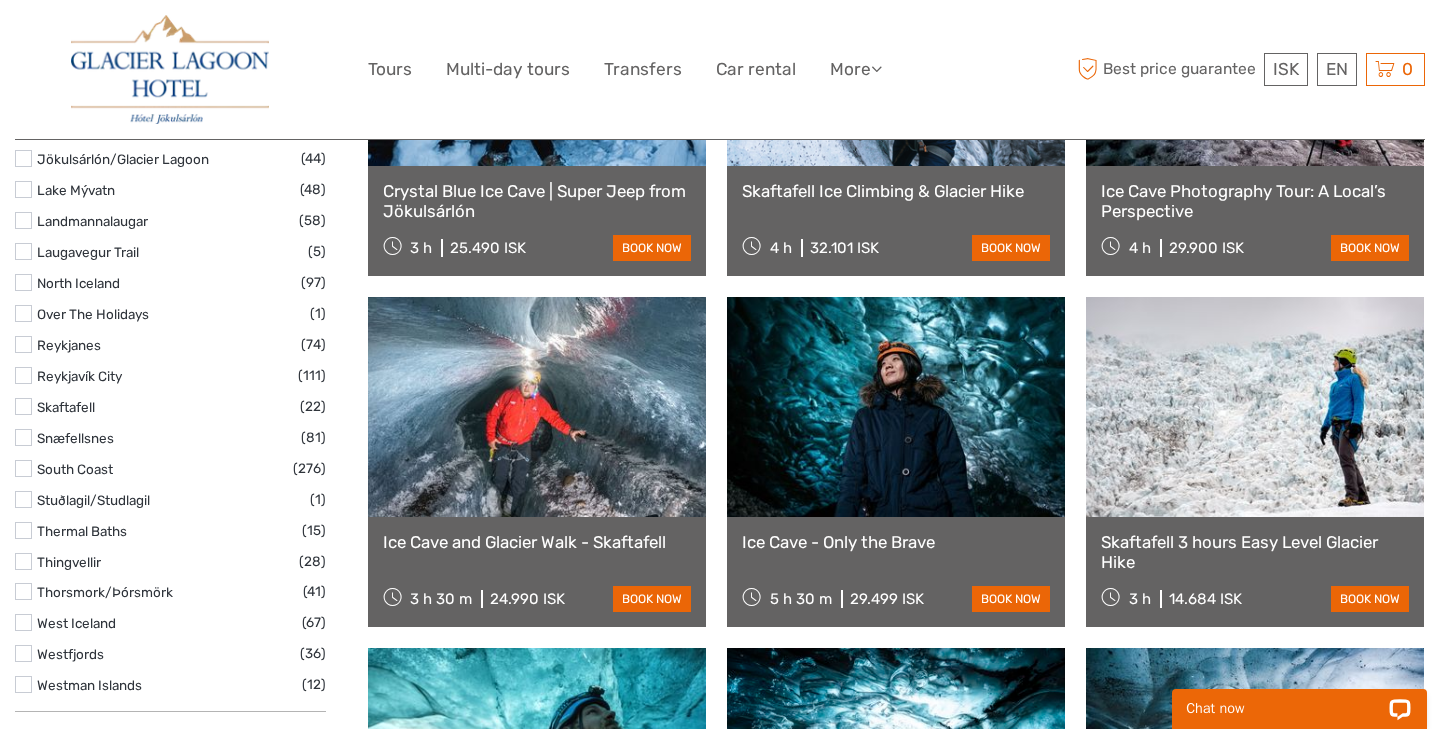 click on "Skaftafell 3 hours Easy Level Glacier Hike" at bounding box center [1255, 552] 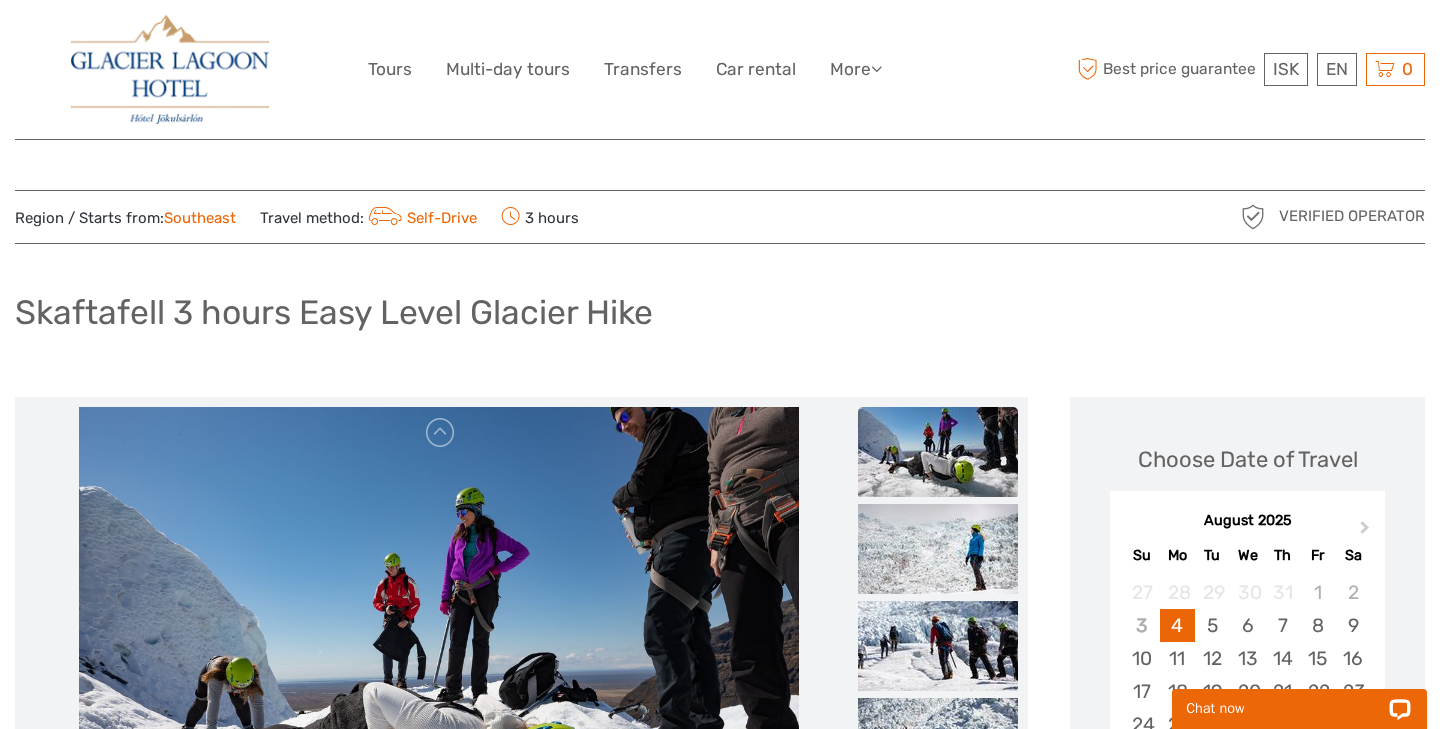 scroll, scrollTop: 0, scrollLeft: 0, axis: both 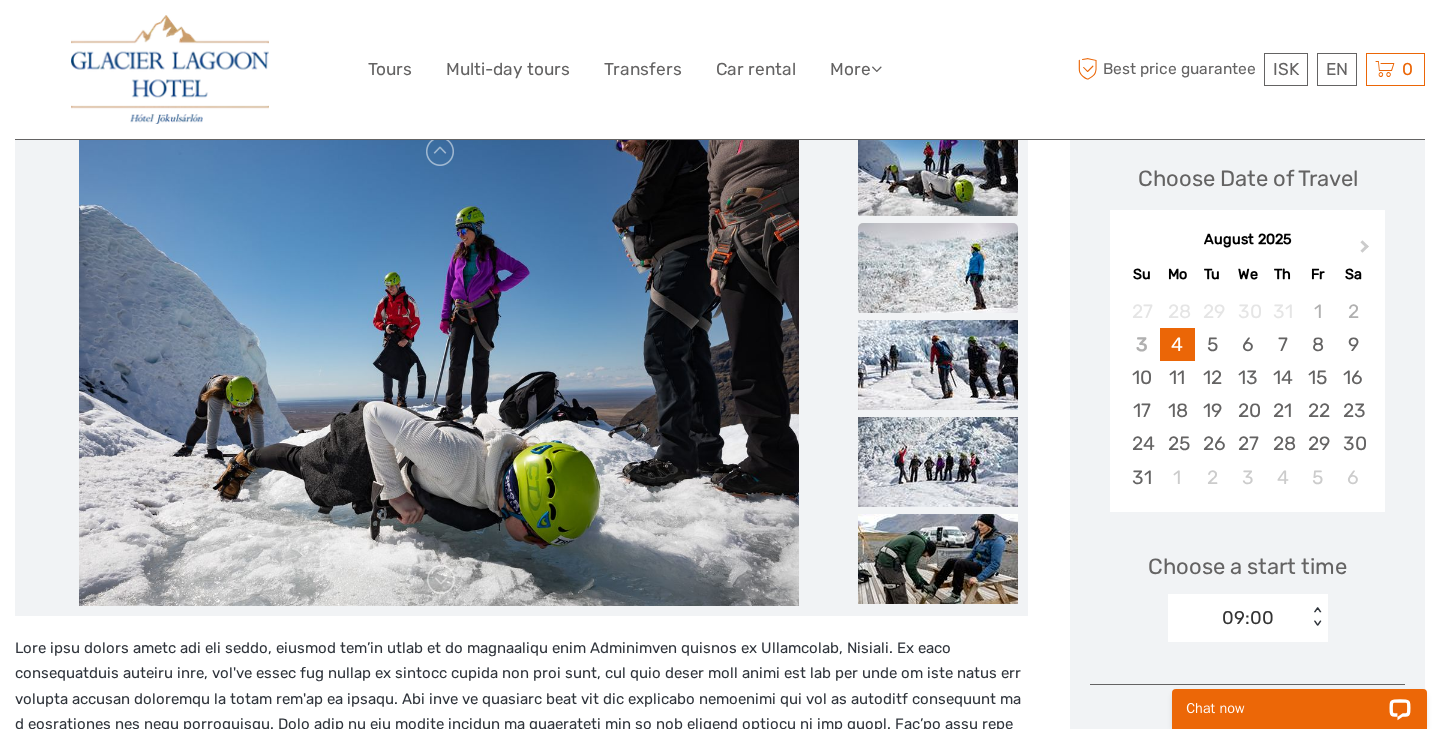 click at bounding box center (938, 268) 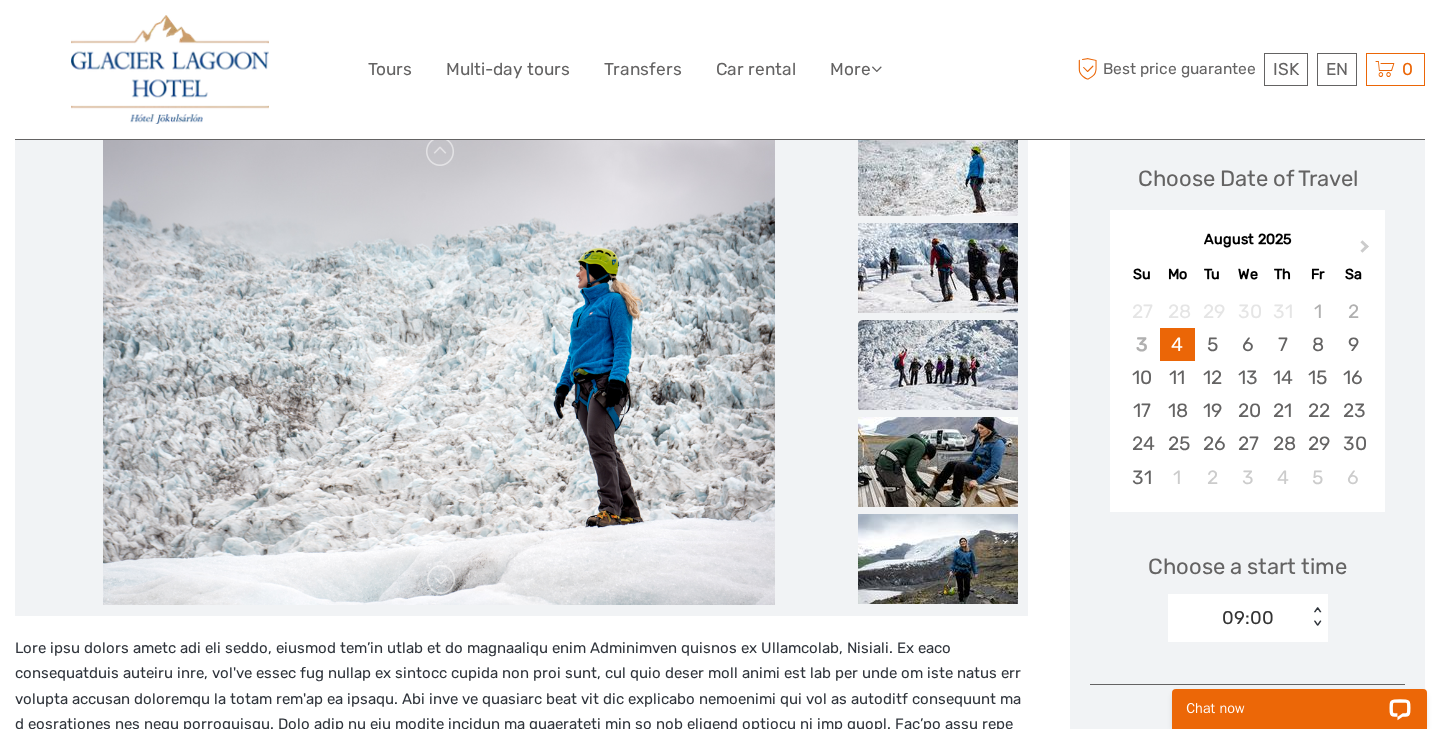 click at bounding box center [938, 365] 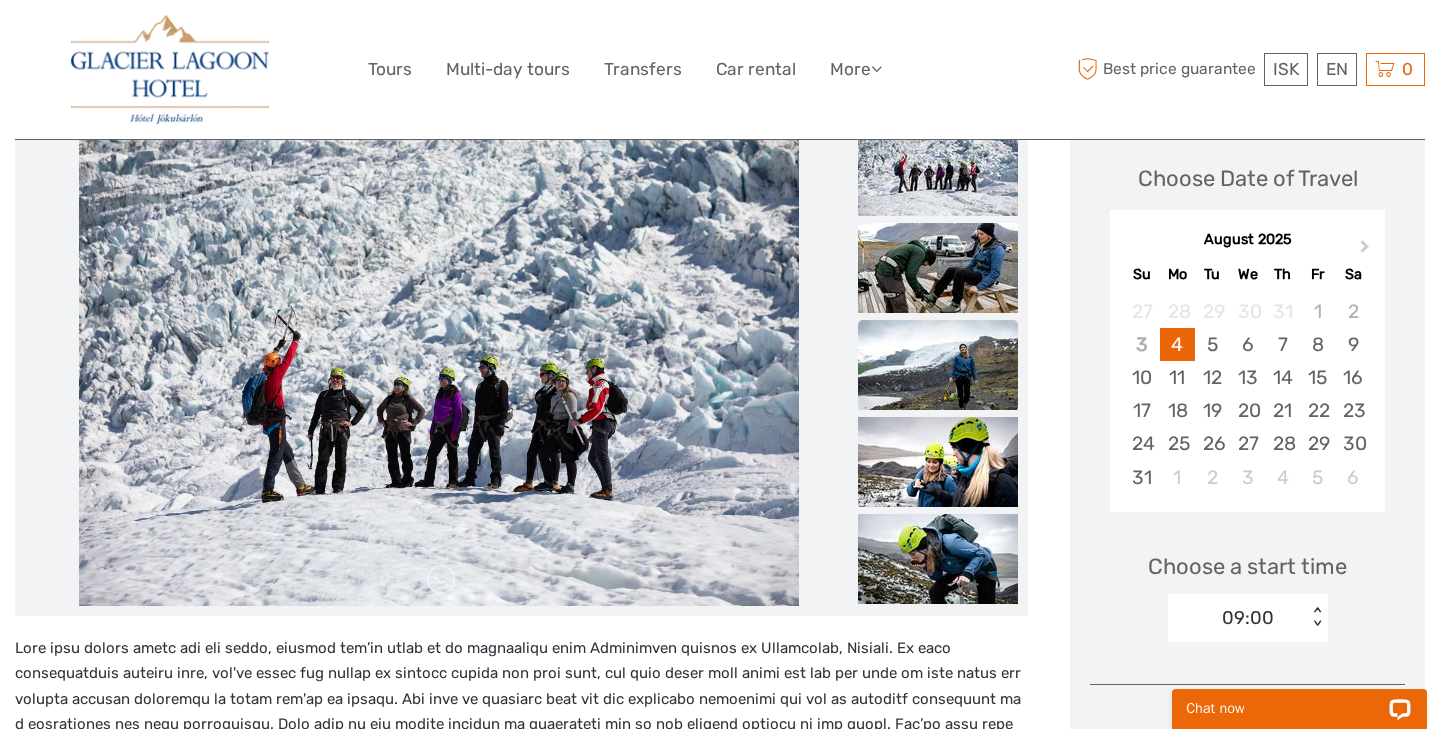 click at bounding box center [938, 365] 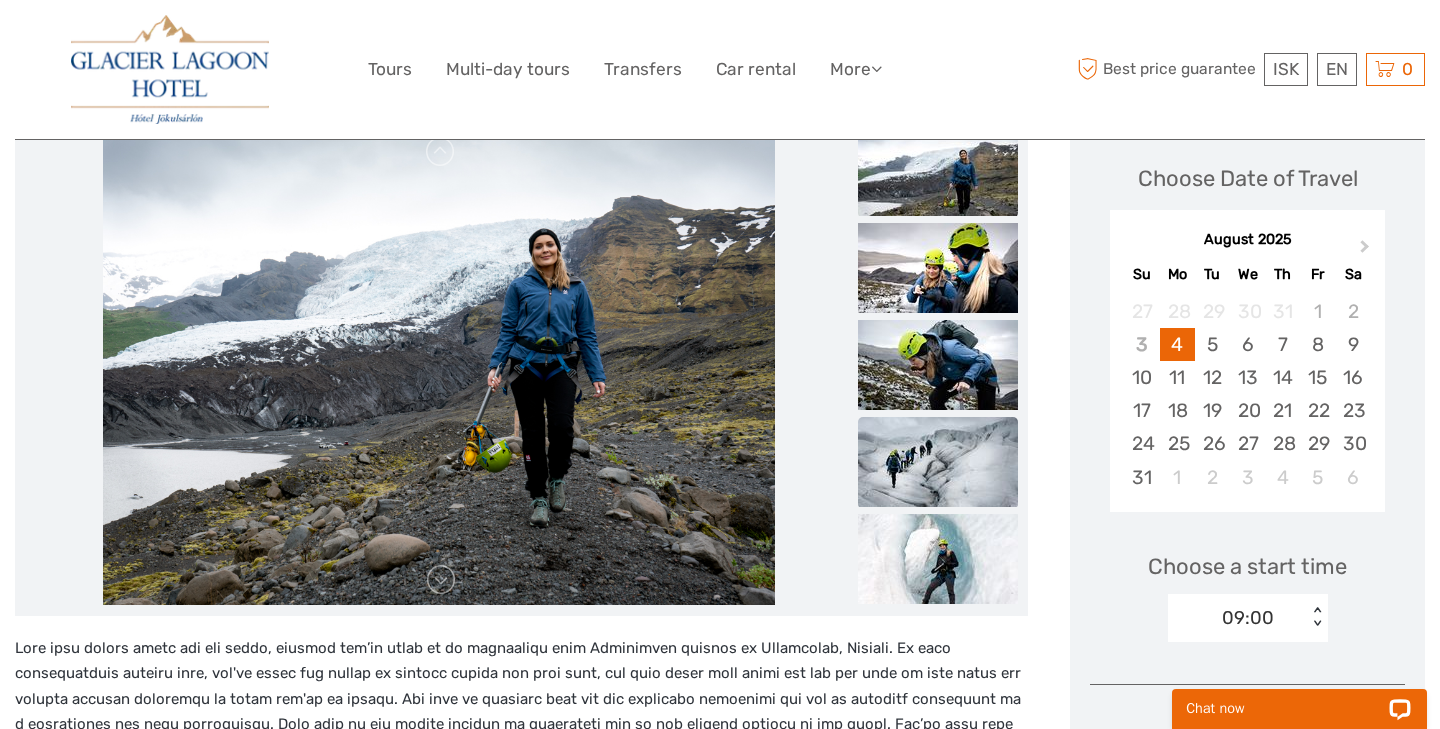 click at bounding box center [938, 462] 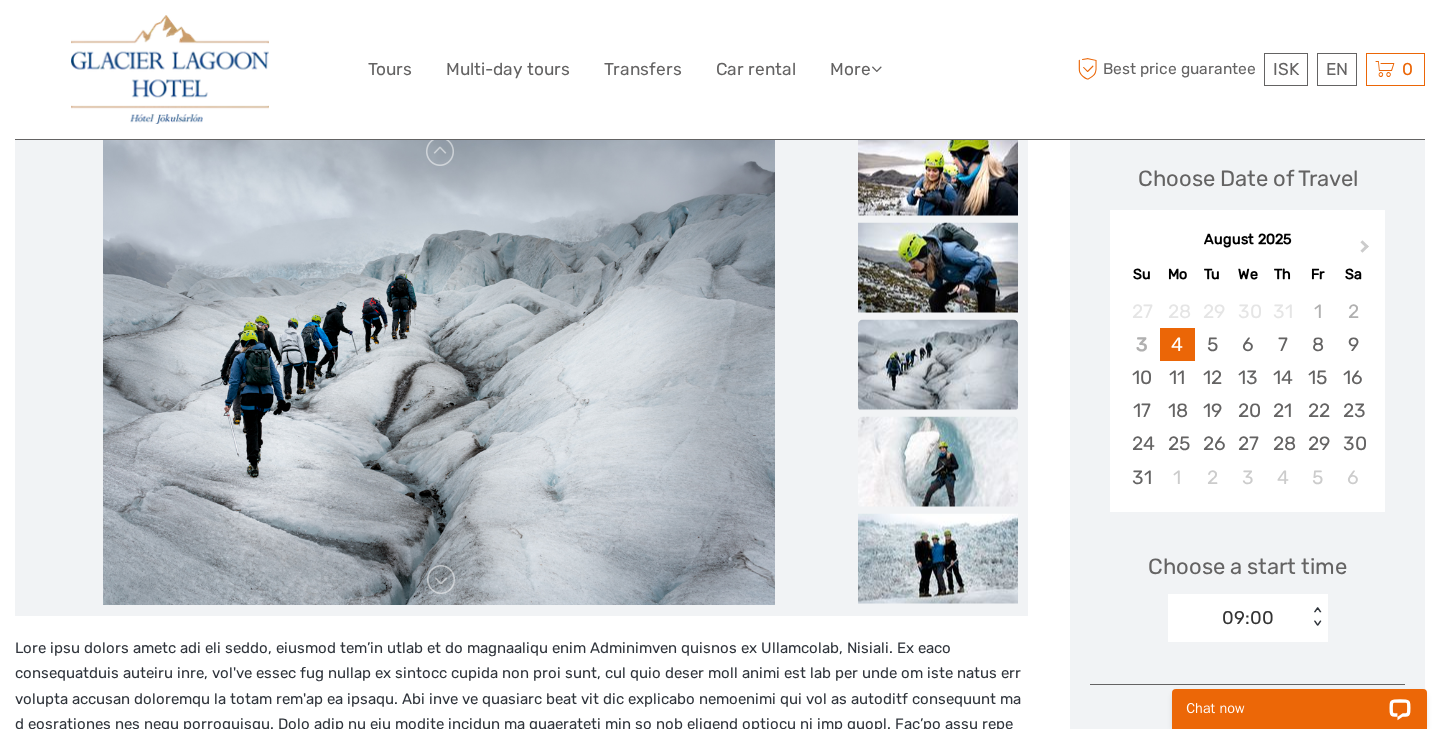 click at bounding box center (938, 461) 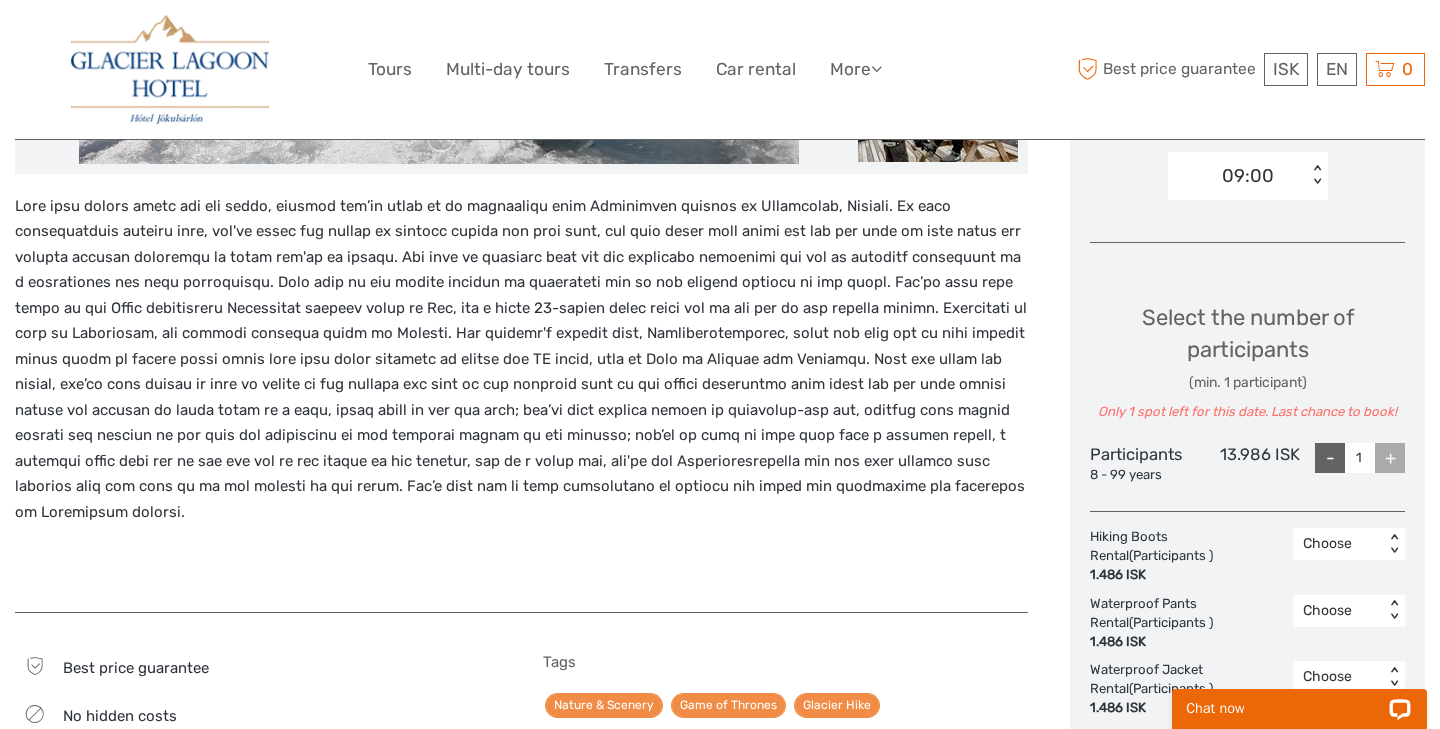scroll, scrollTop: 726, scrollLeft: 0, axis: vertical 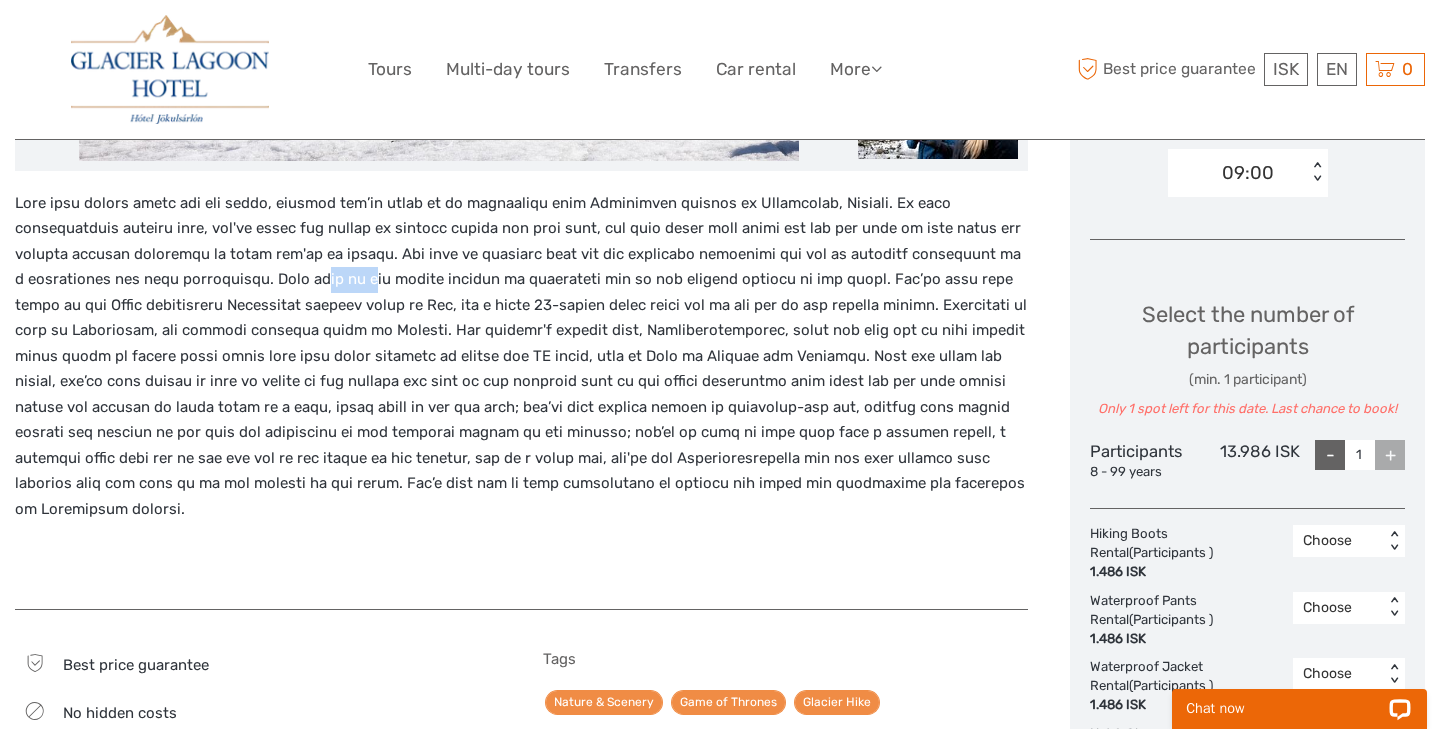 drag, startPoint x: 194, startPoint y: 271, endPoint x: 234, endPoint y: 276, distance: 40.311287 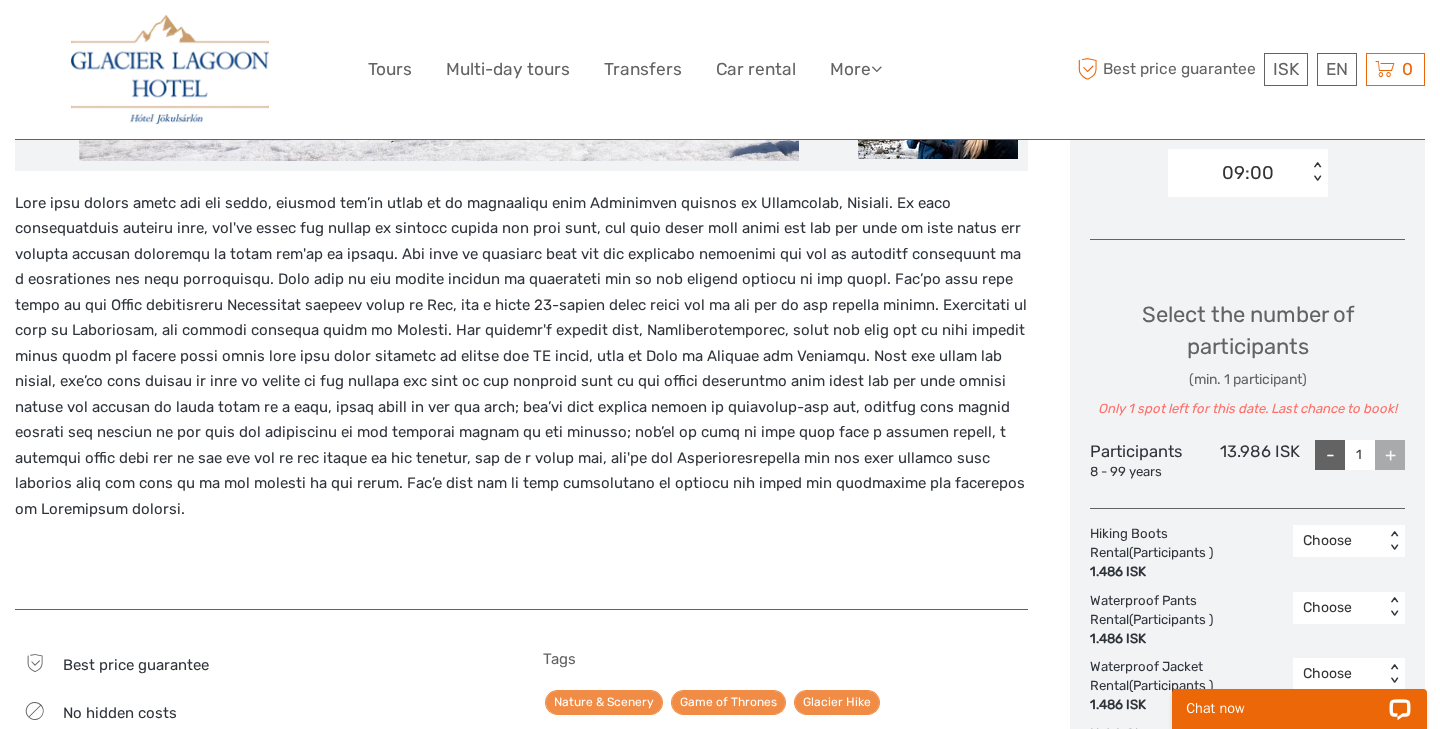 click at bounding box center [521, 357] 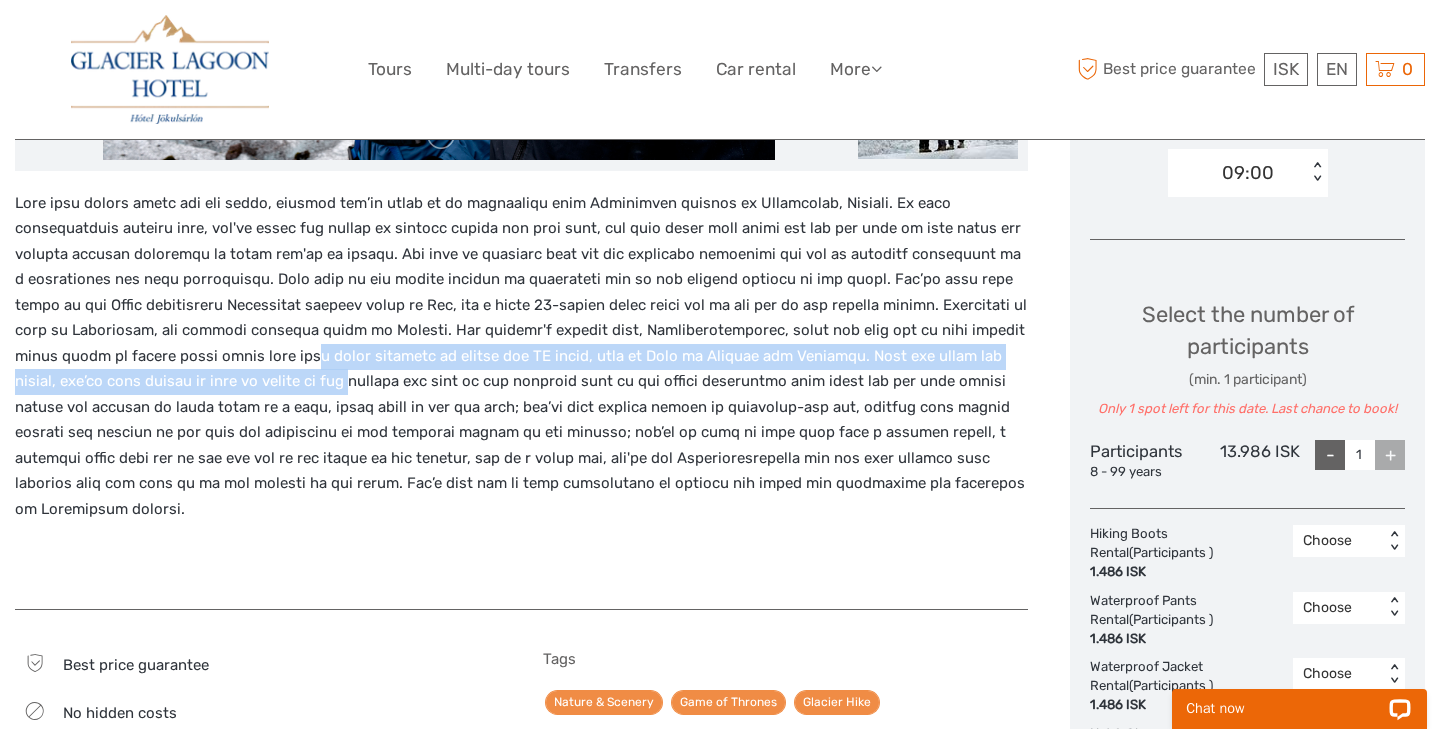 drag, startPoint x: 157, startPoint y: 357, endPoint x: 186, endPoint y: 362, distance: 29.427877 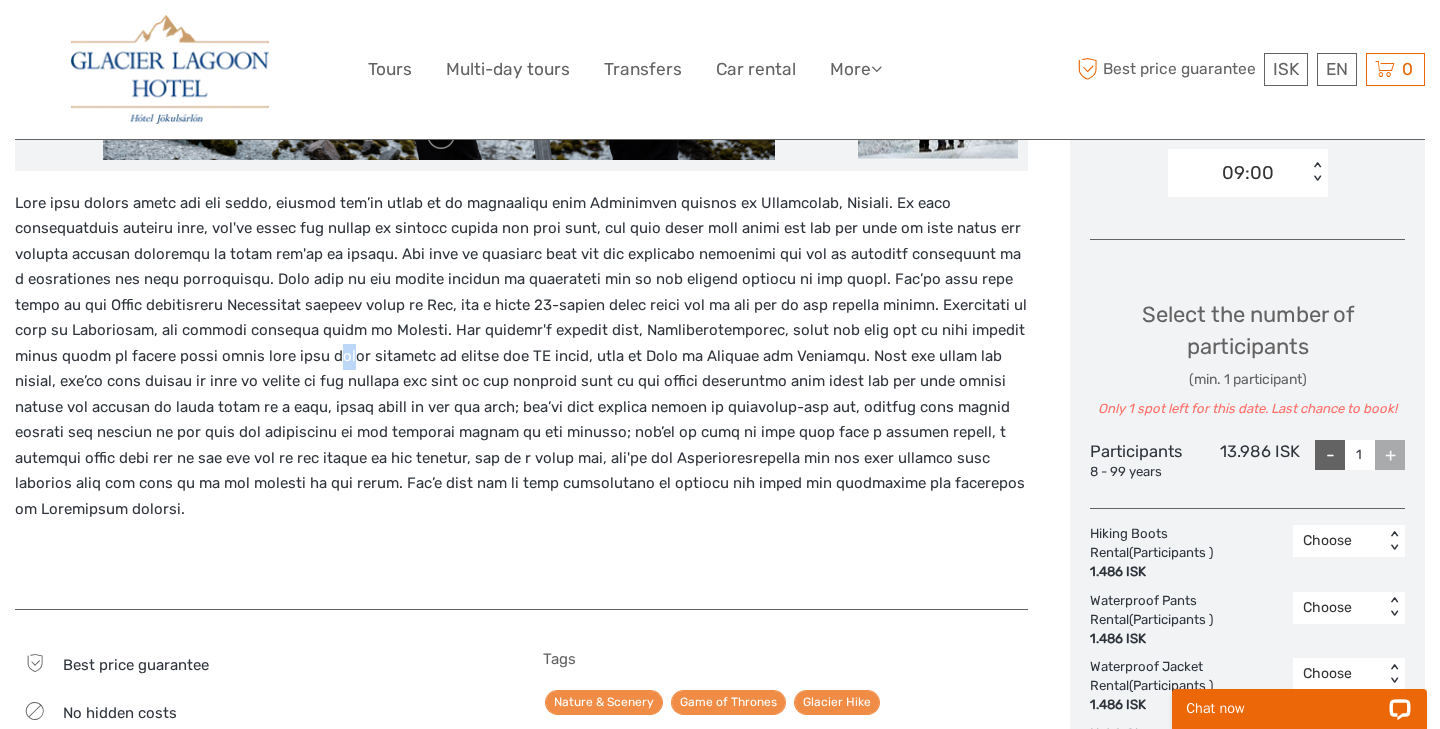 drag, startPoint x: 177, startPoint y: 354, endPoint x: 189, endPoint y: 353, distance: 12.0415945 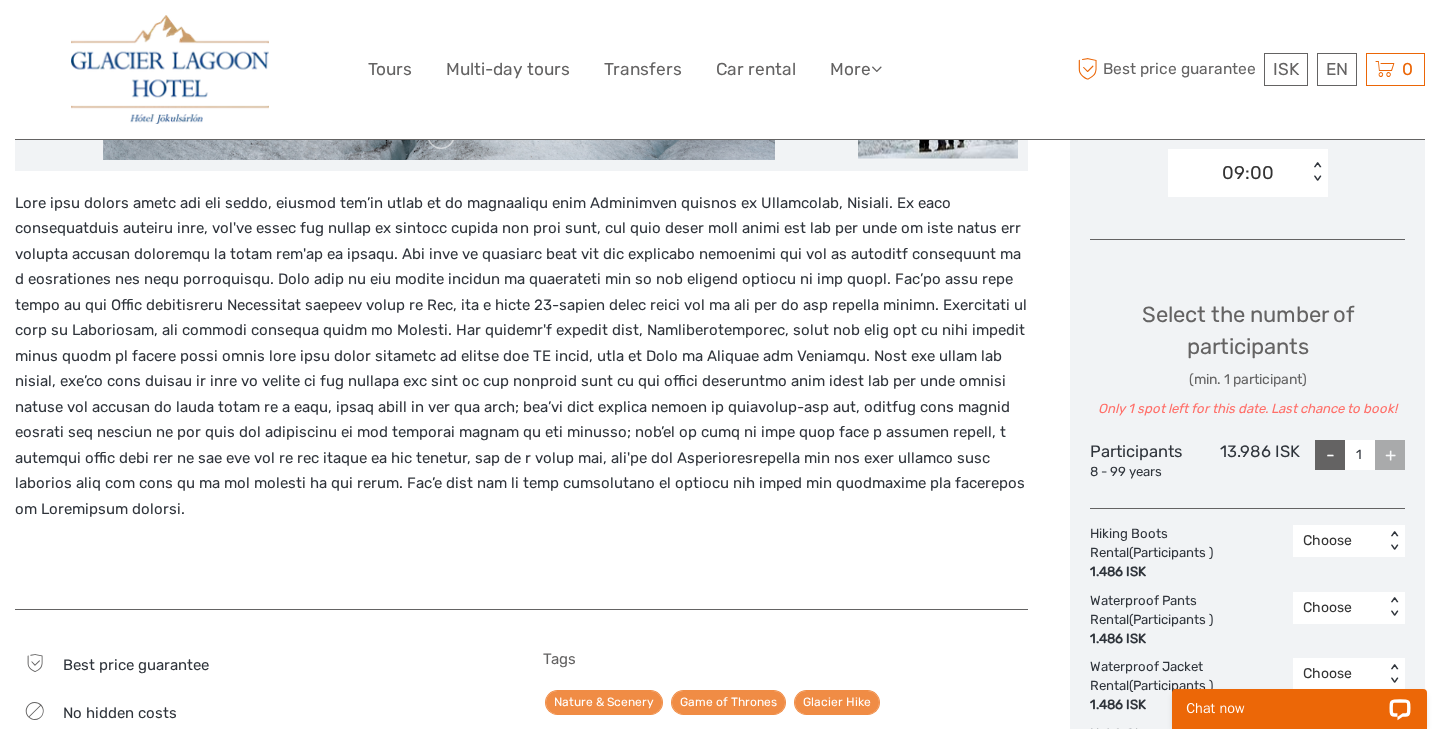 click at bounding box center (521, 357) 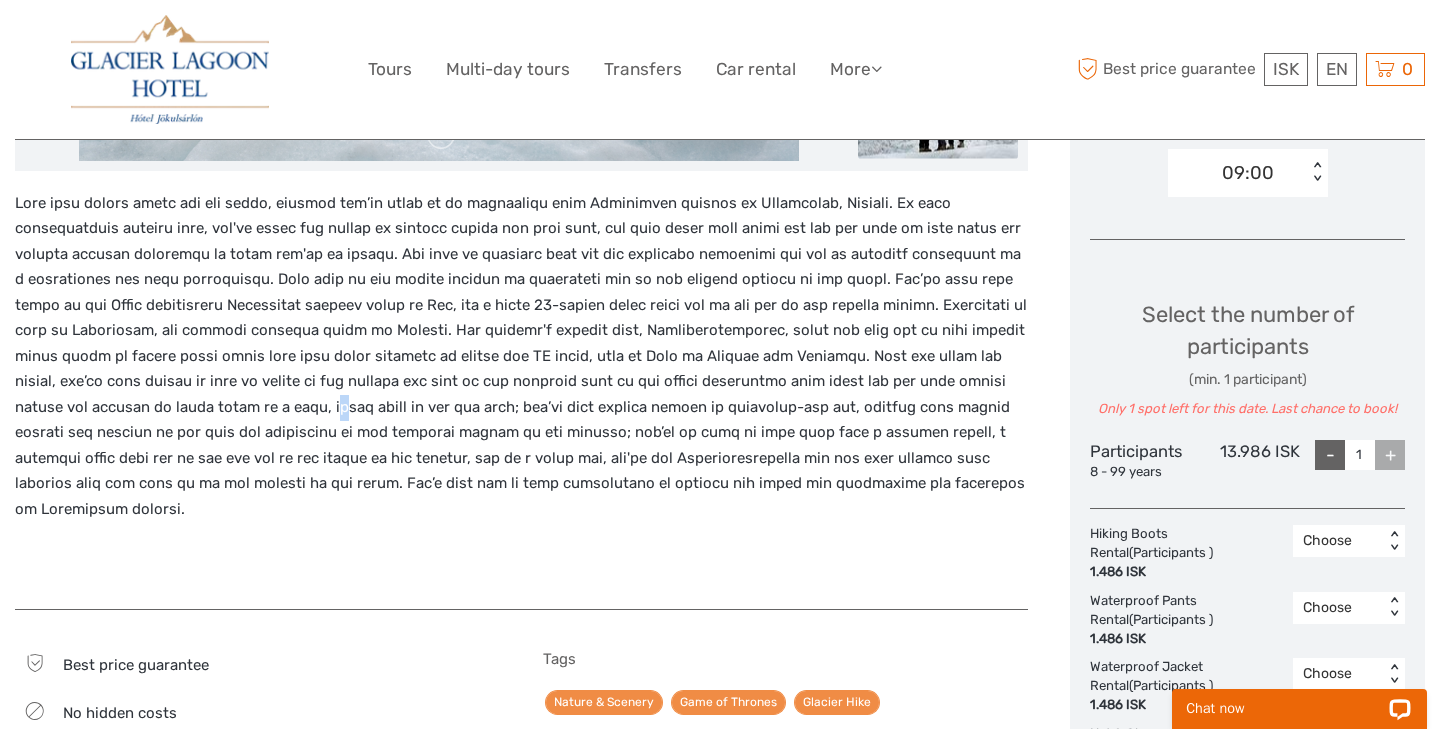 click at bounding box center (521, 357) 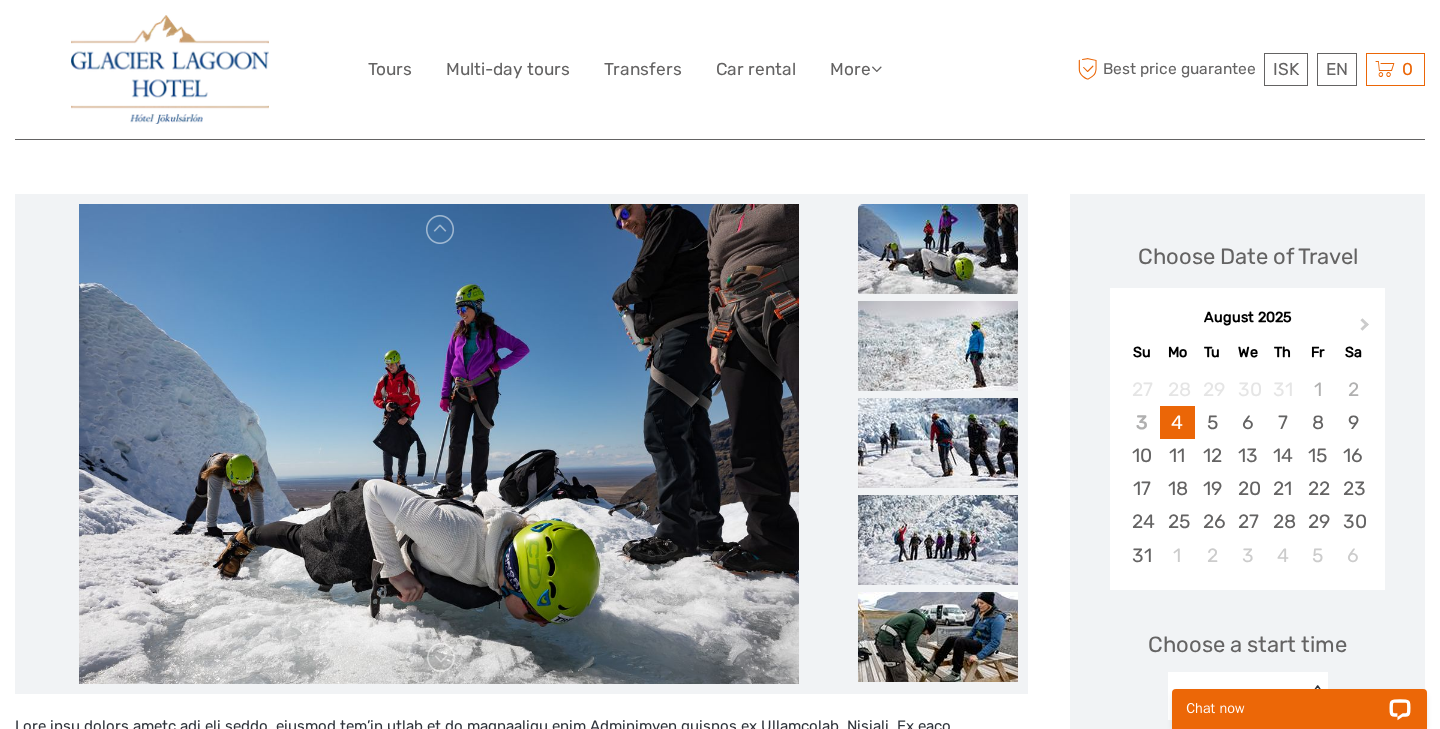 scroll, scrollTop: 213, scrollLeft: 0, axis: vertical 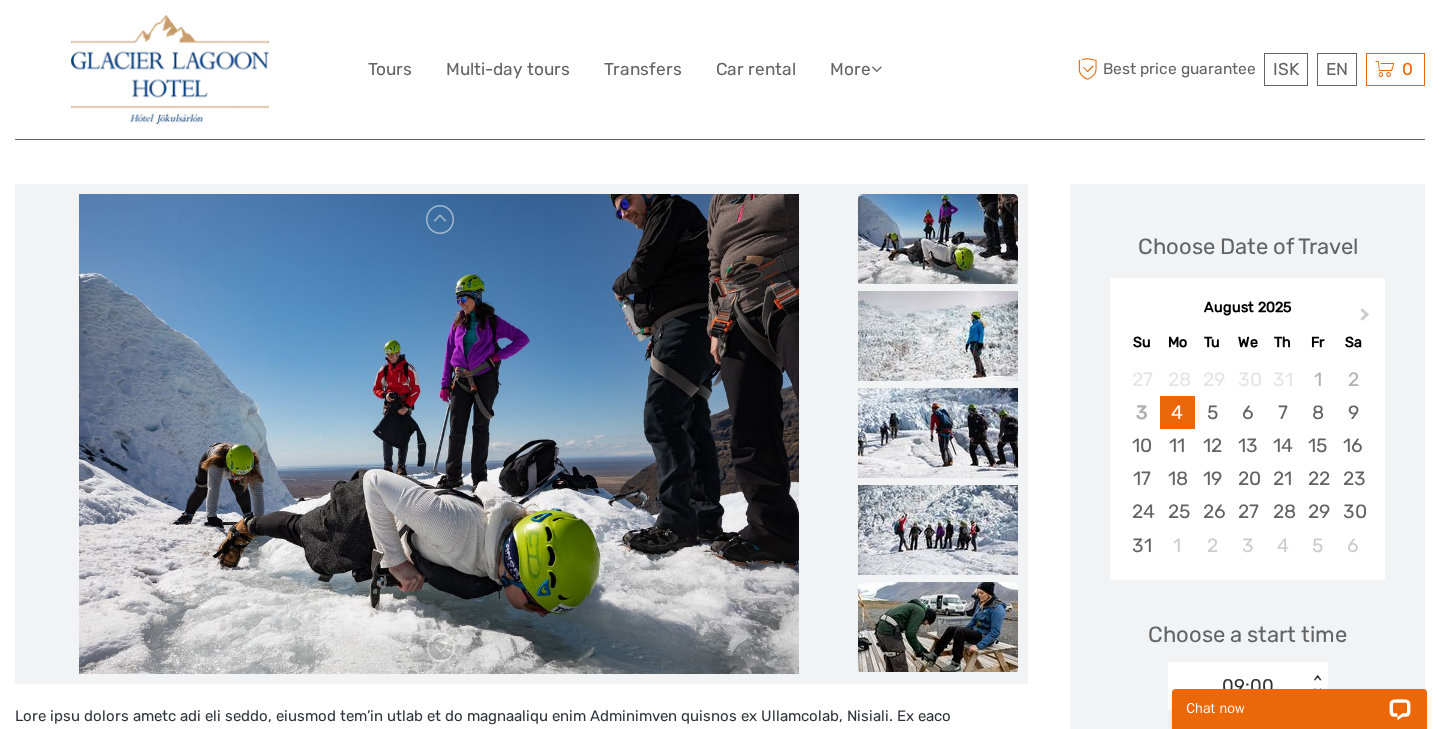 click at bounding box center [938, 627] 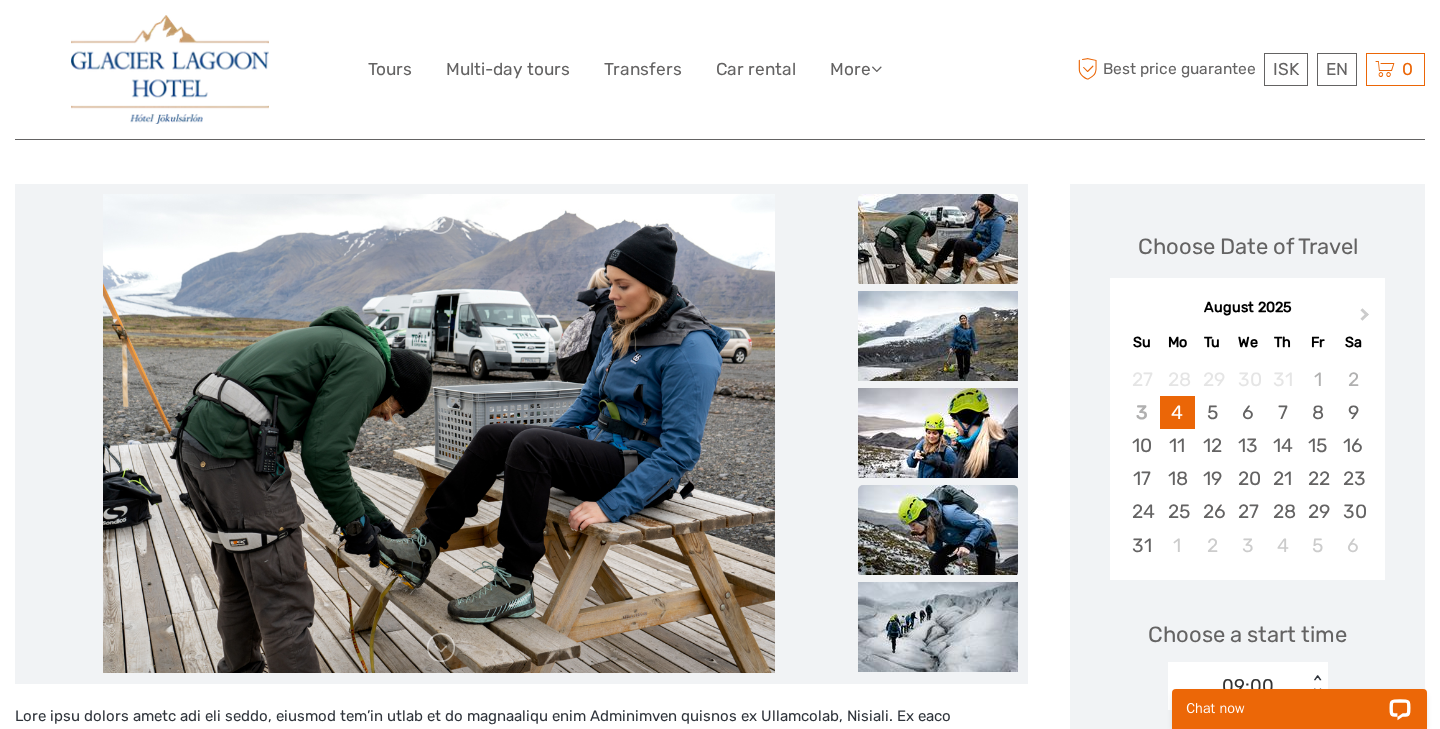 click at bounding box center [938, 530] 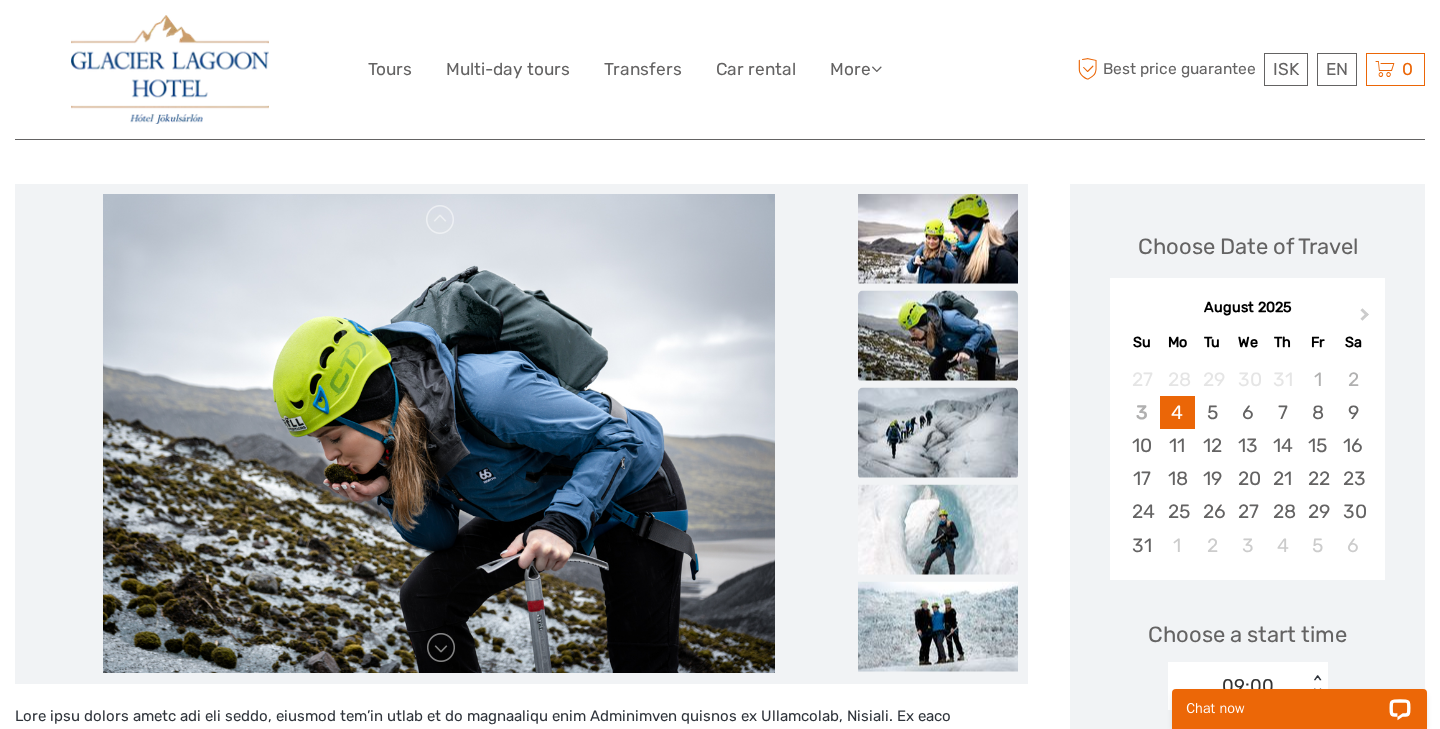 click at bounding box center (938, 432) 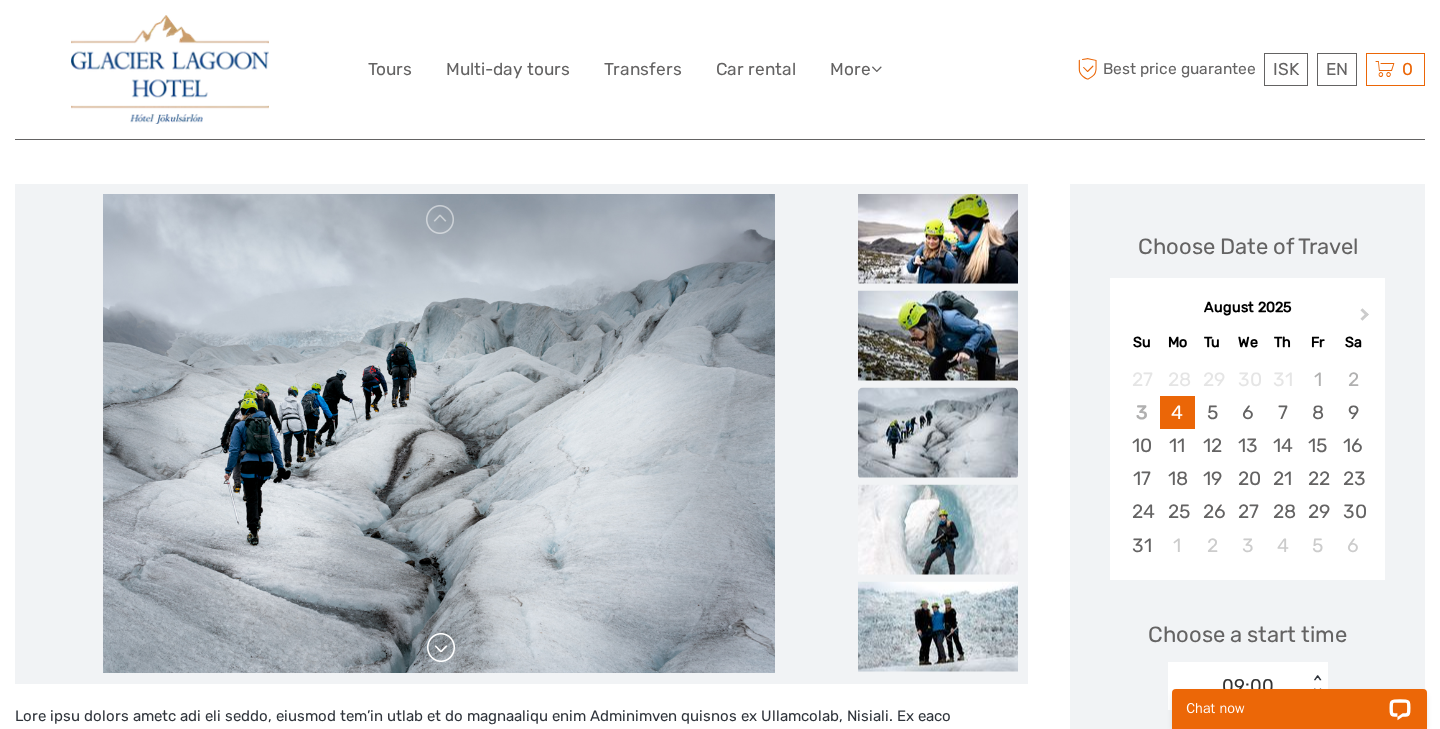 click at bounding box center (441, 648) 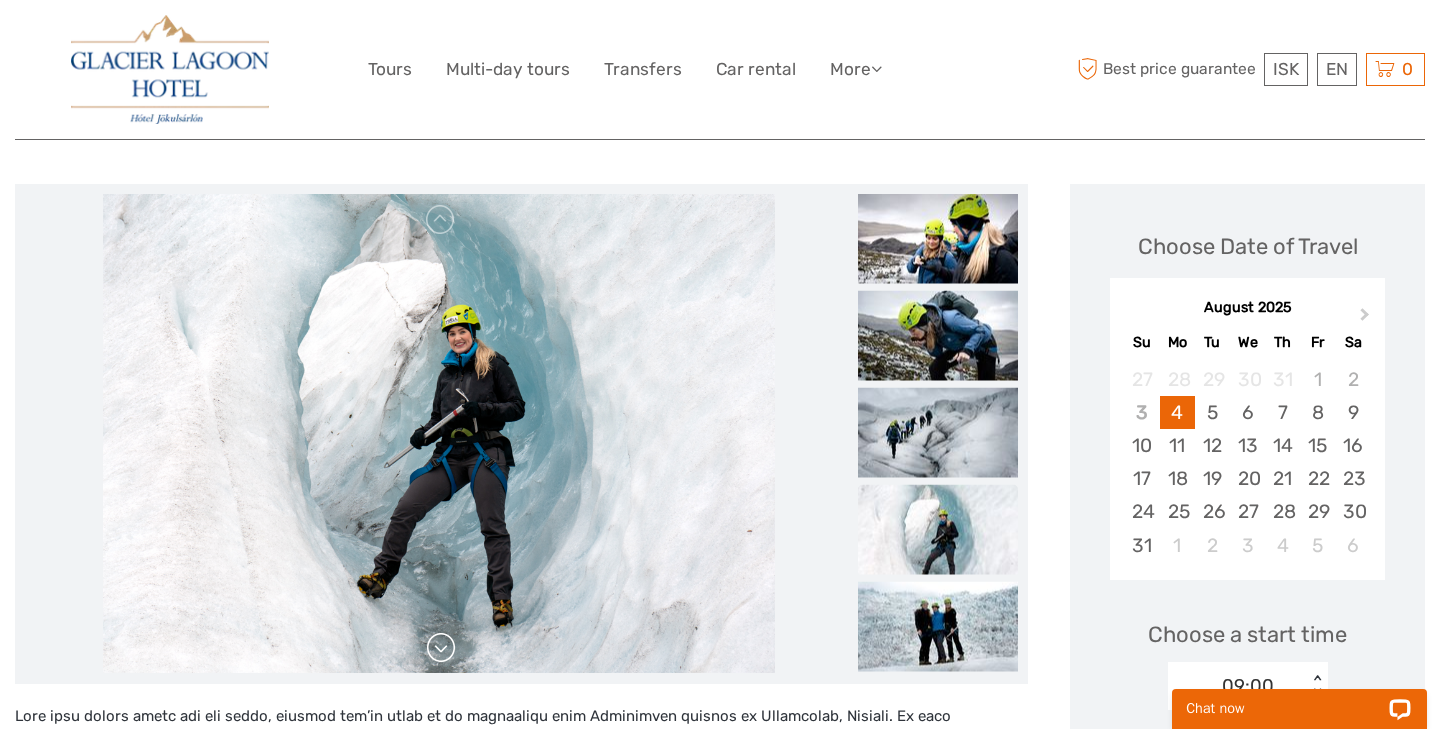click at bounding box center (441, 648) 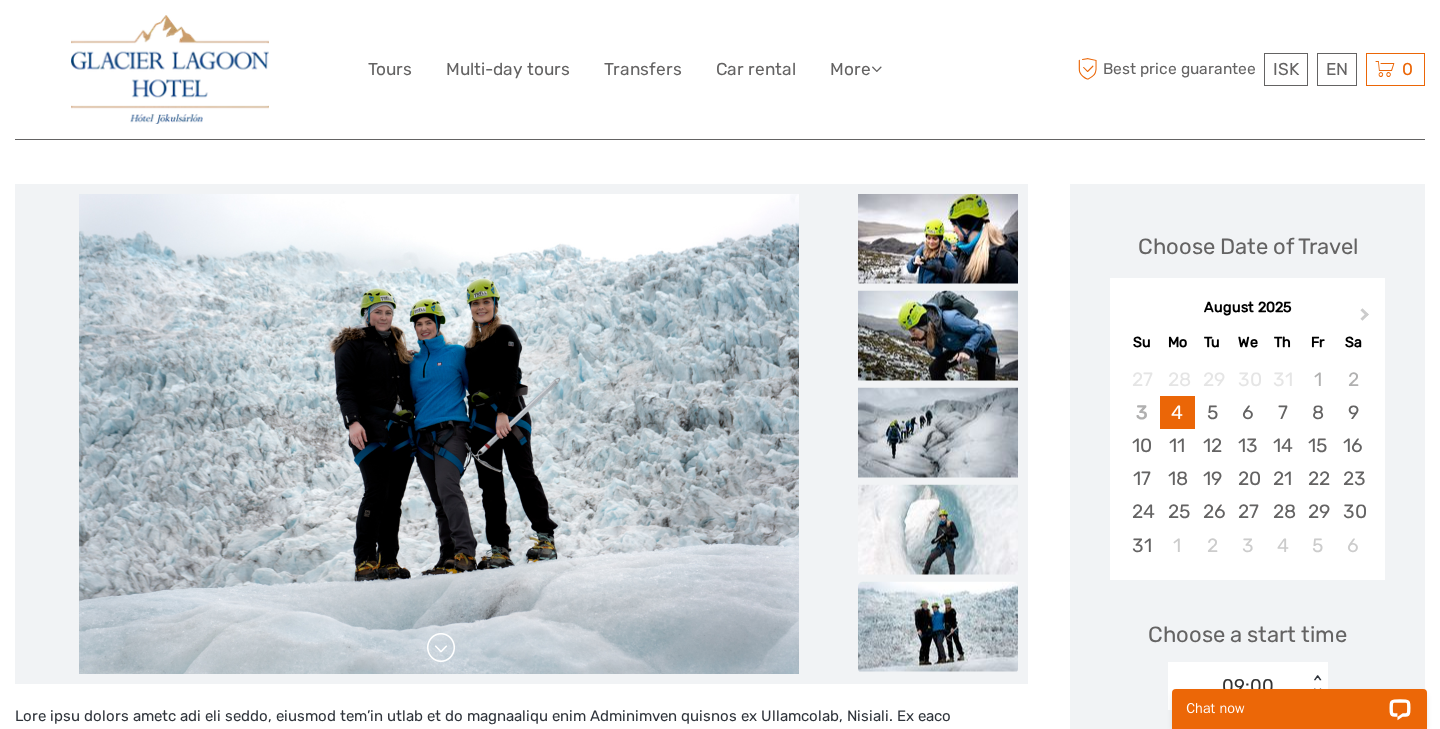 click at bounding box center (441, 648) 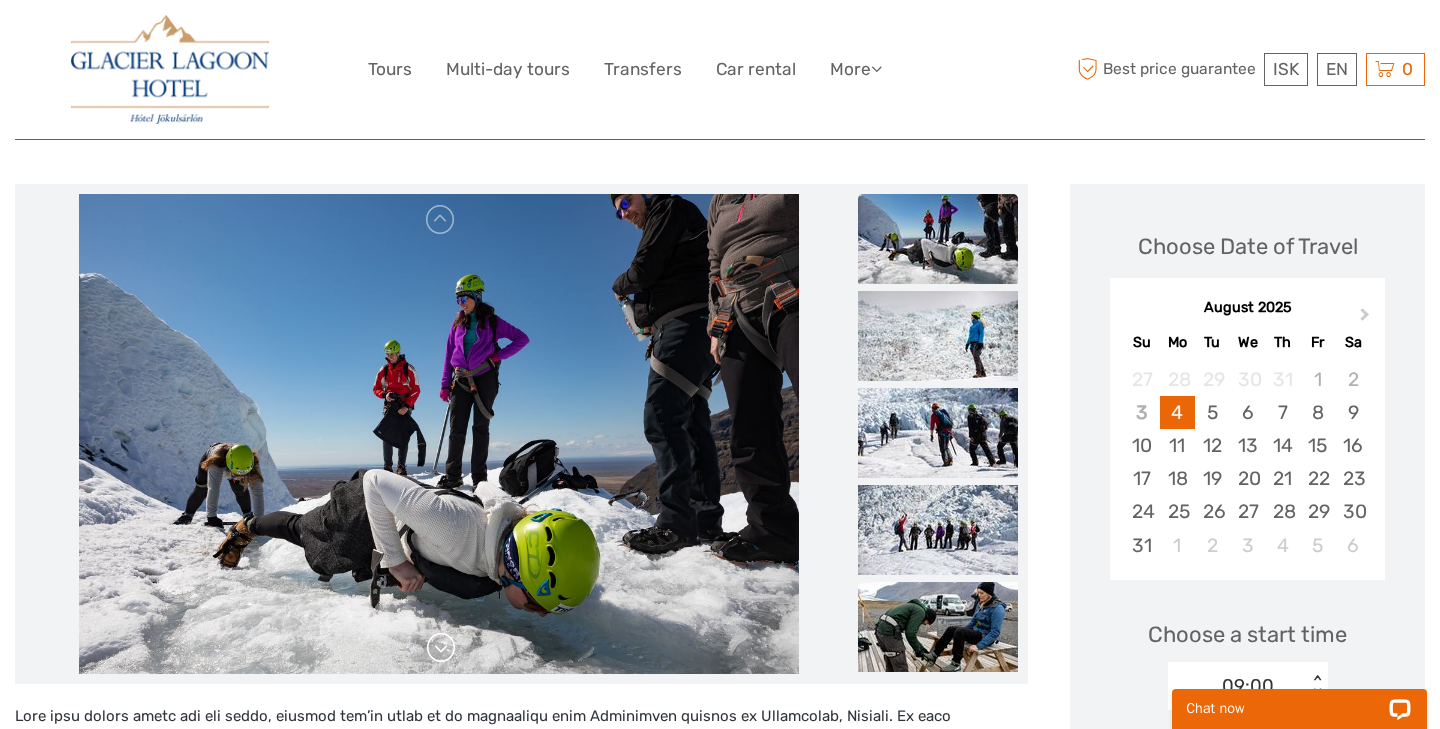 click at bounding box center [441, 648] 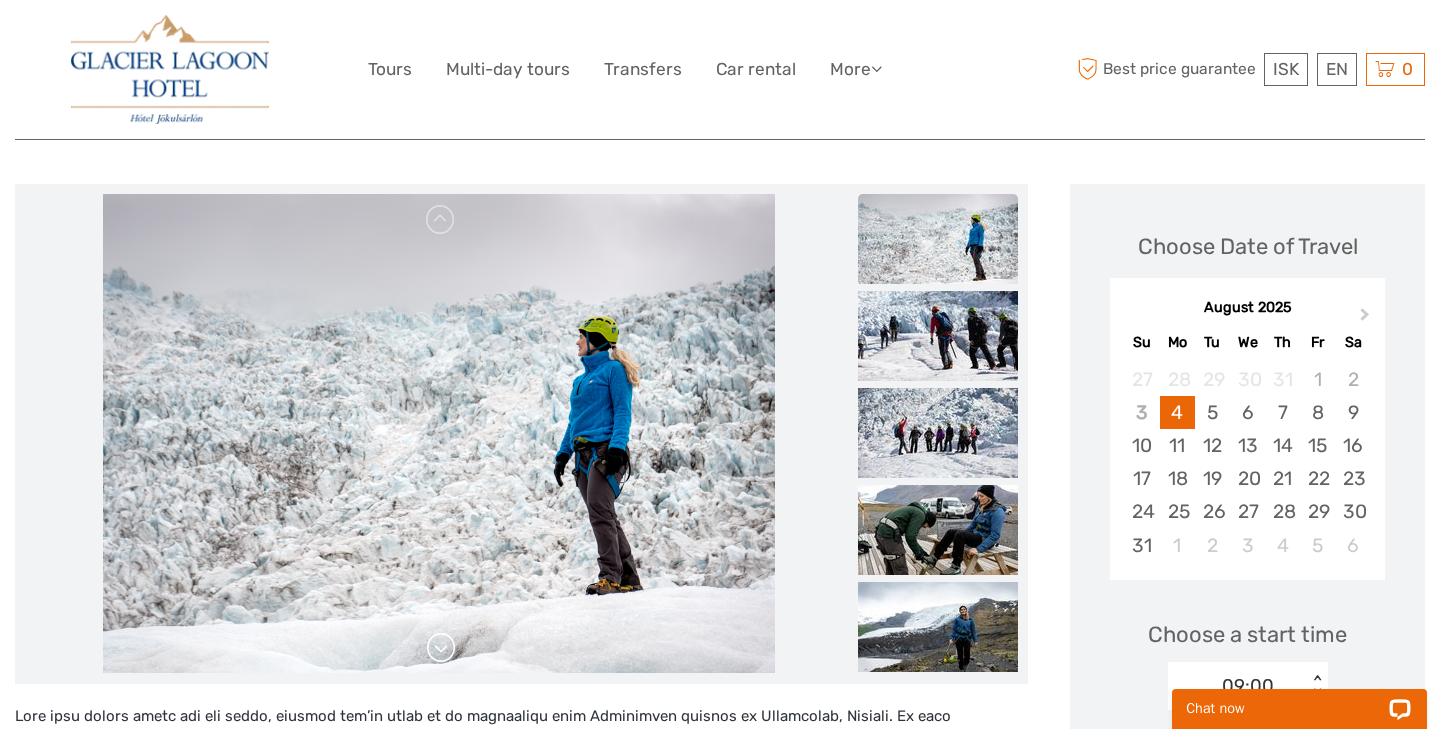 click at bounding box center (441, 648) 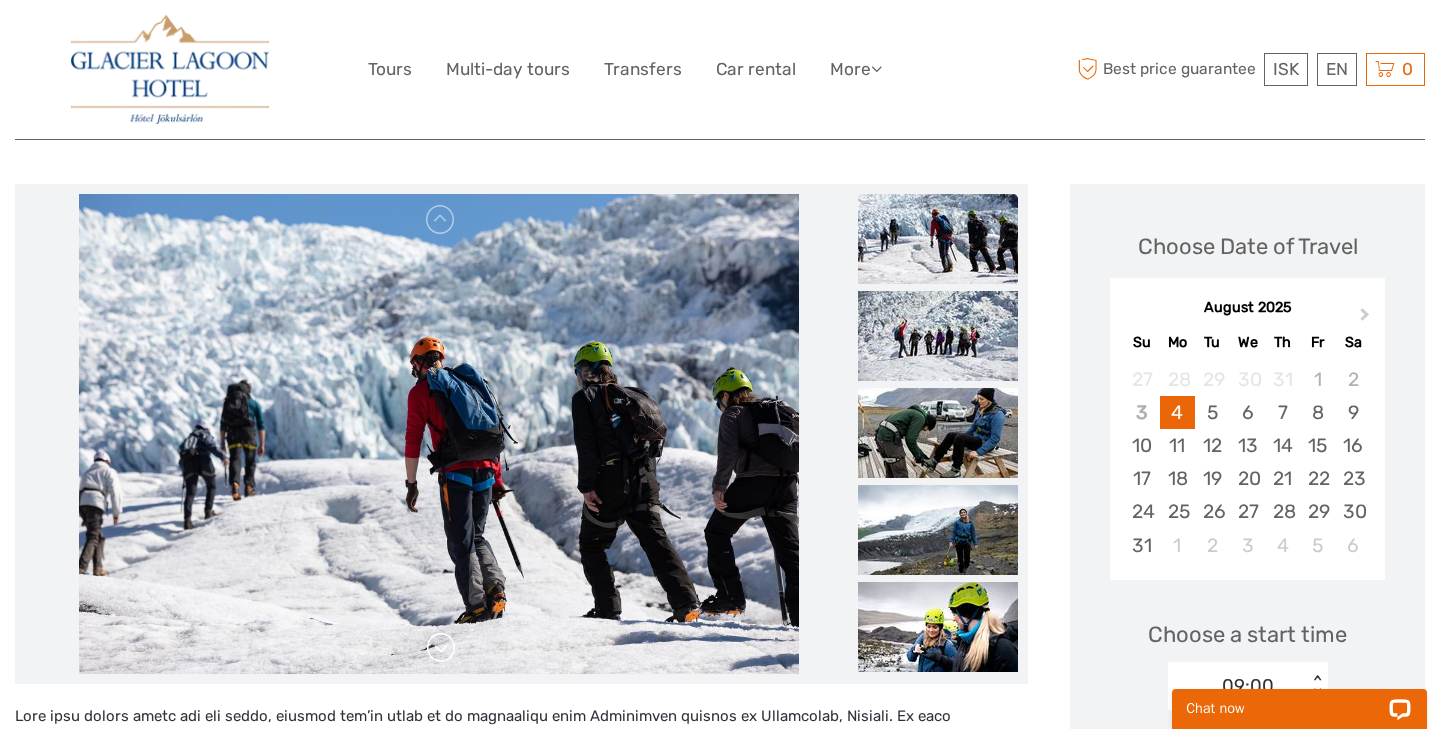 click at bounding box center [441, 648] 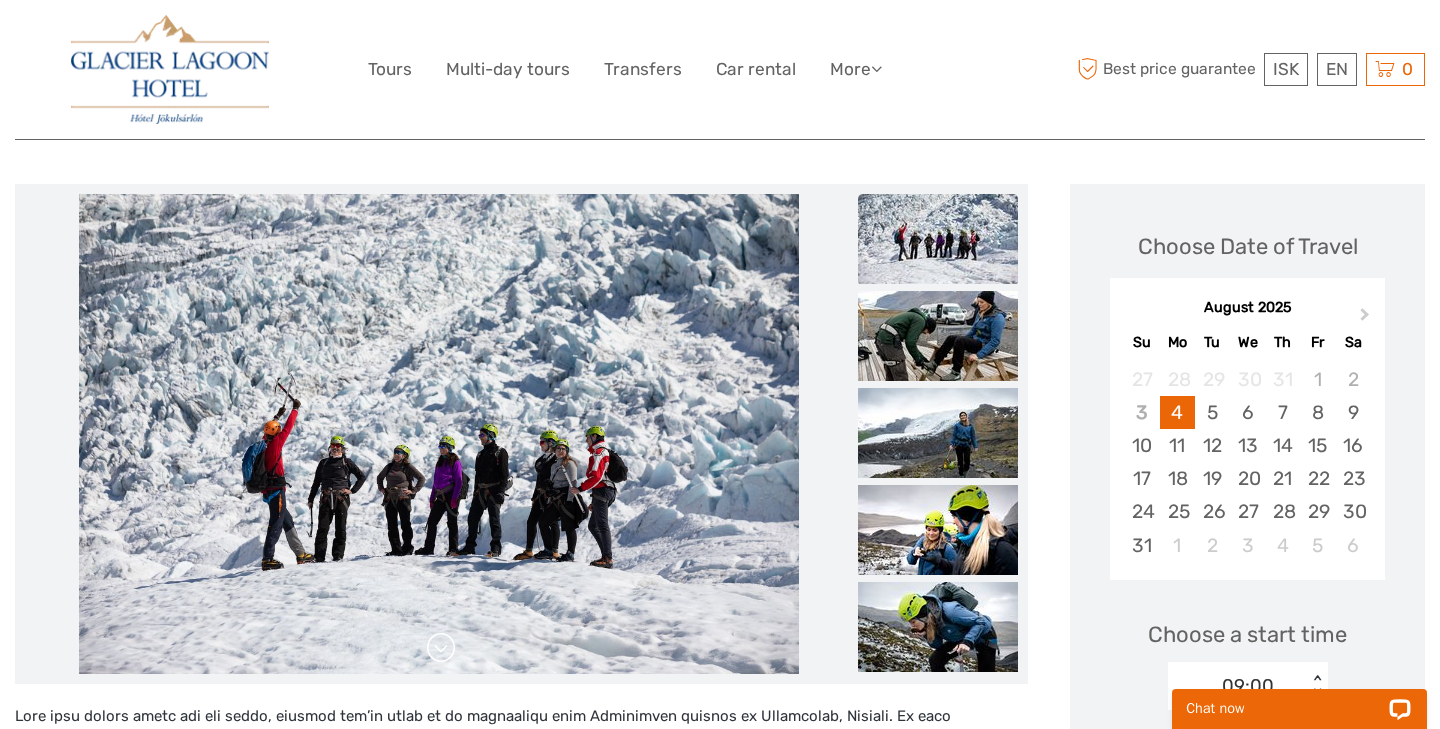 click at bounding box center [441, 648] 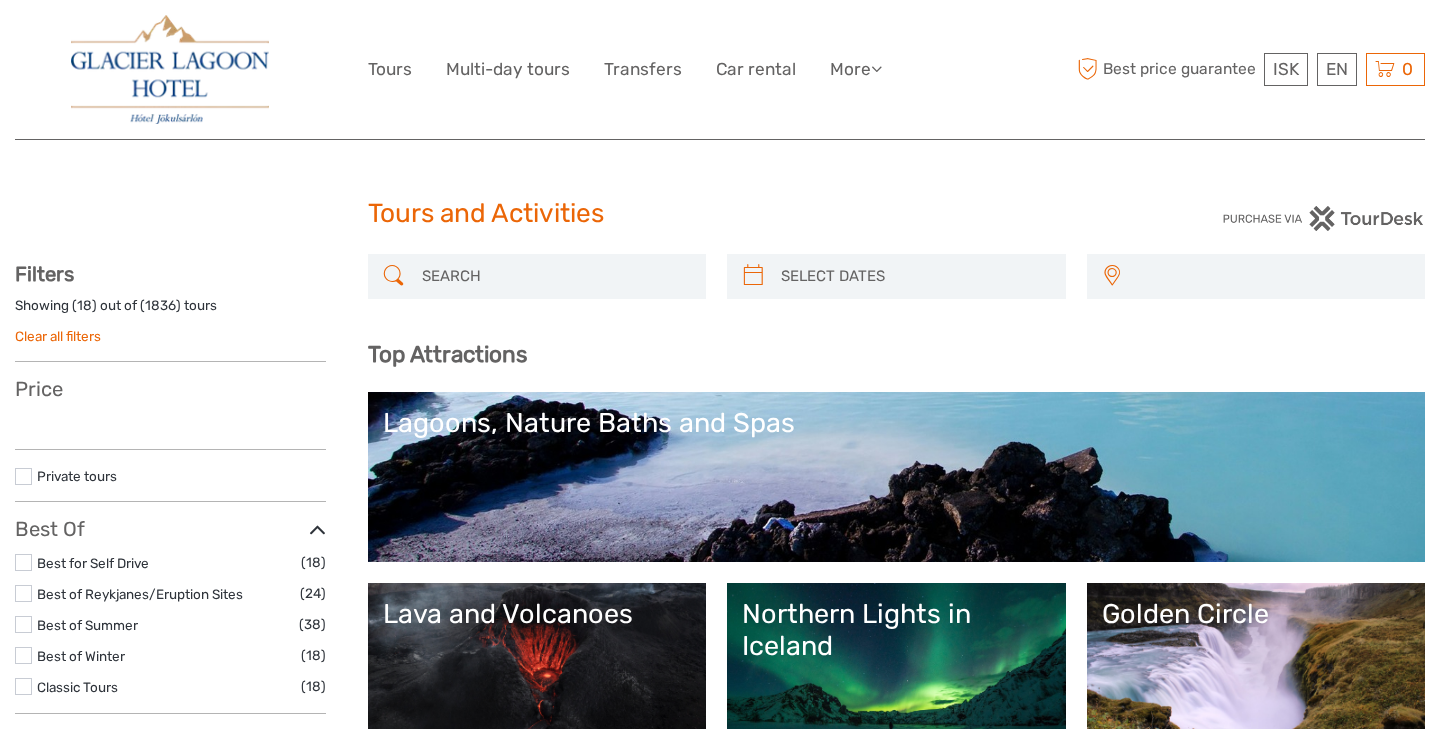 select 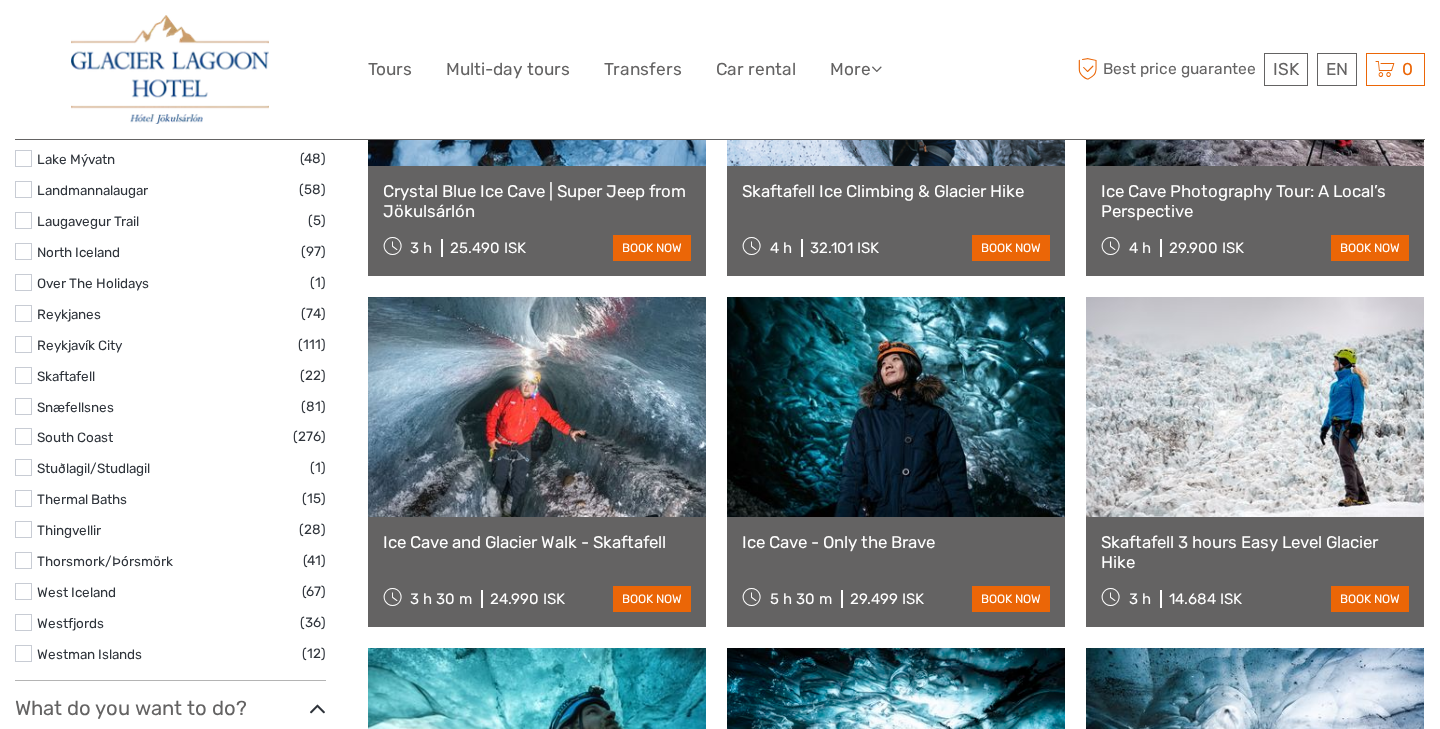 select 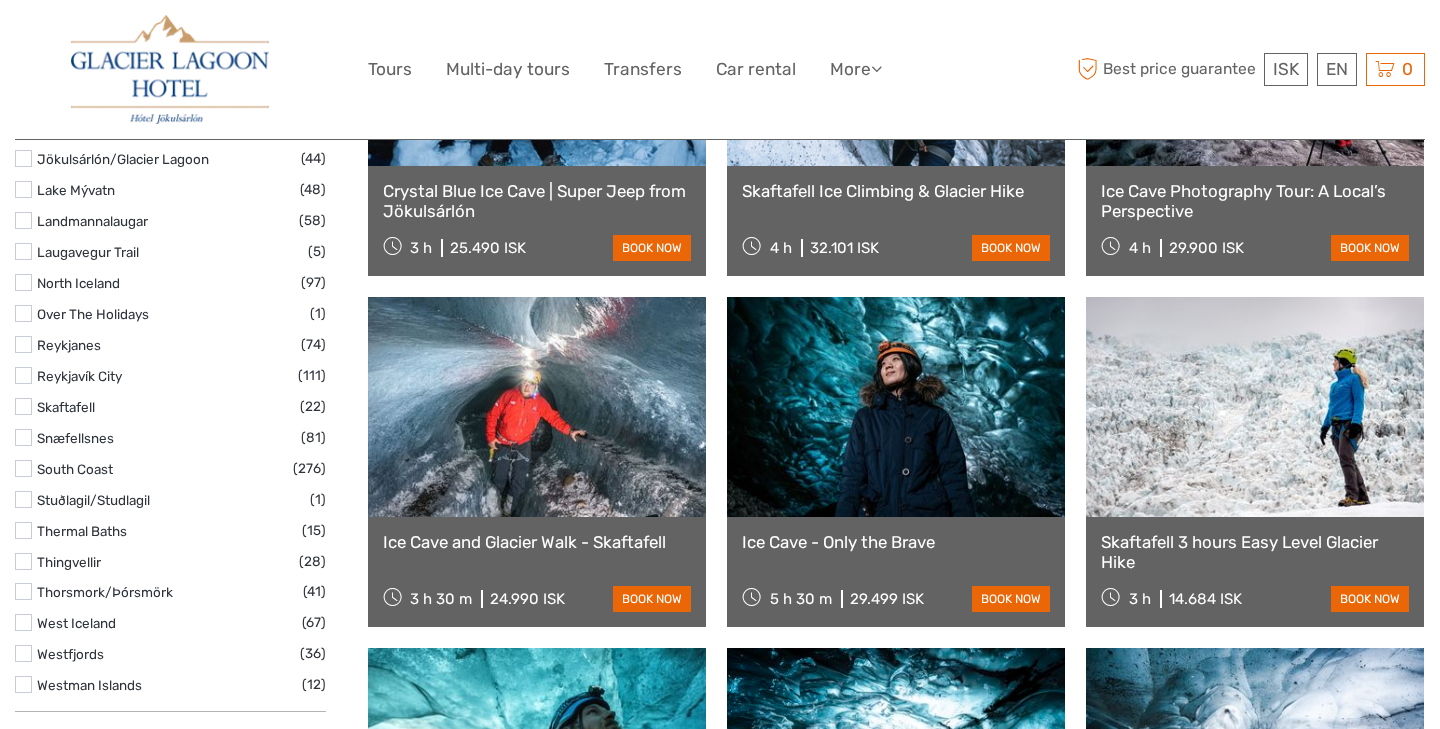 scroll, scrollTop: 0, scrollLeft: 0, axis: both 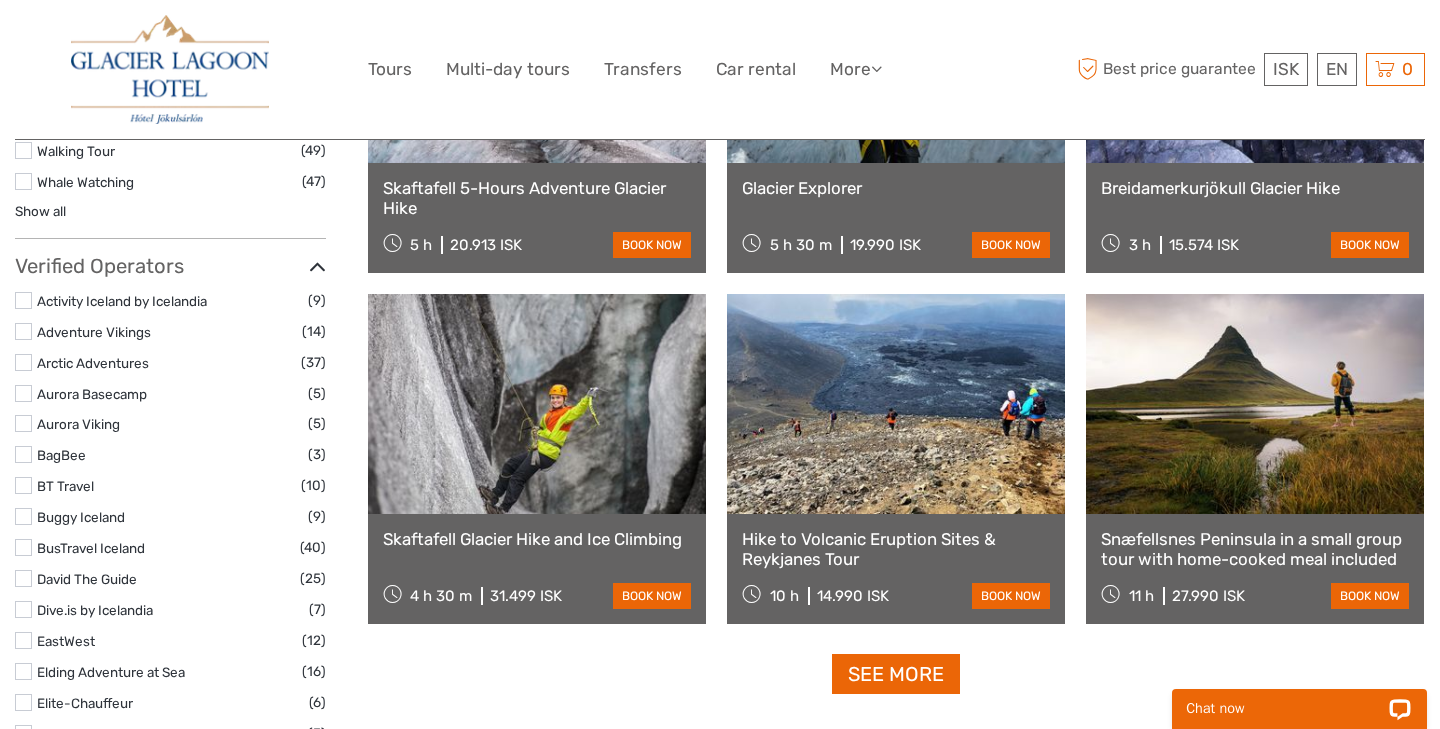 click on "Snæfellsnes Peninsula in a small group tour with home-cooked meal included" at bounding box center [1255, 549] 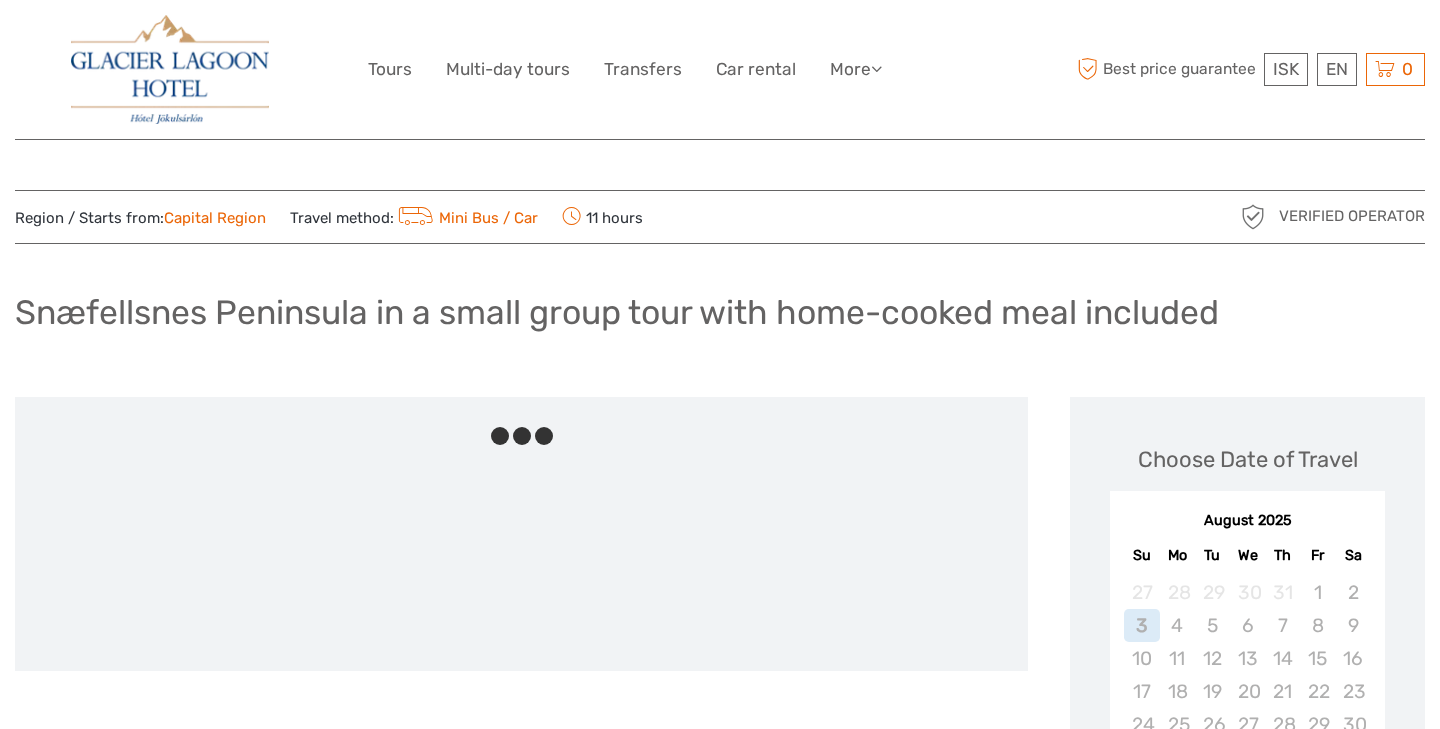 scroll, scrollTop: 0, scrollLeft: 0, axis: both 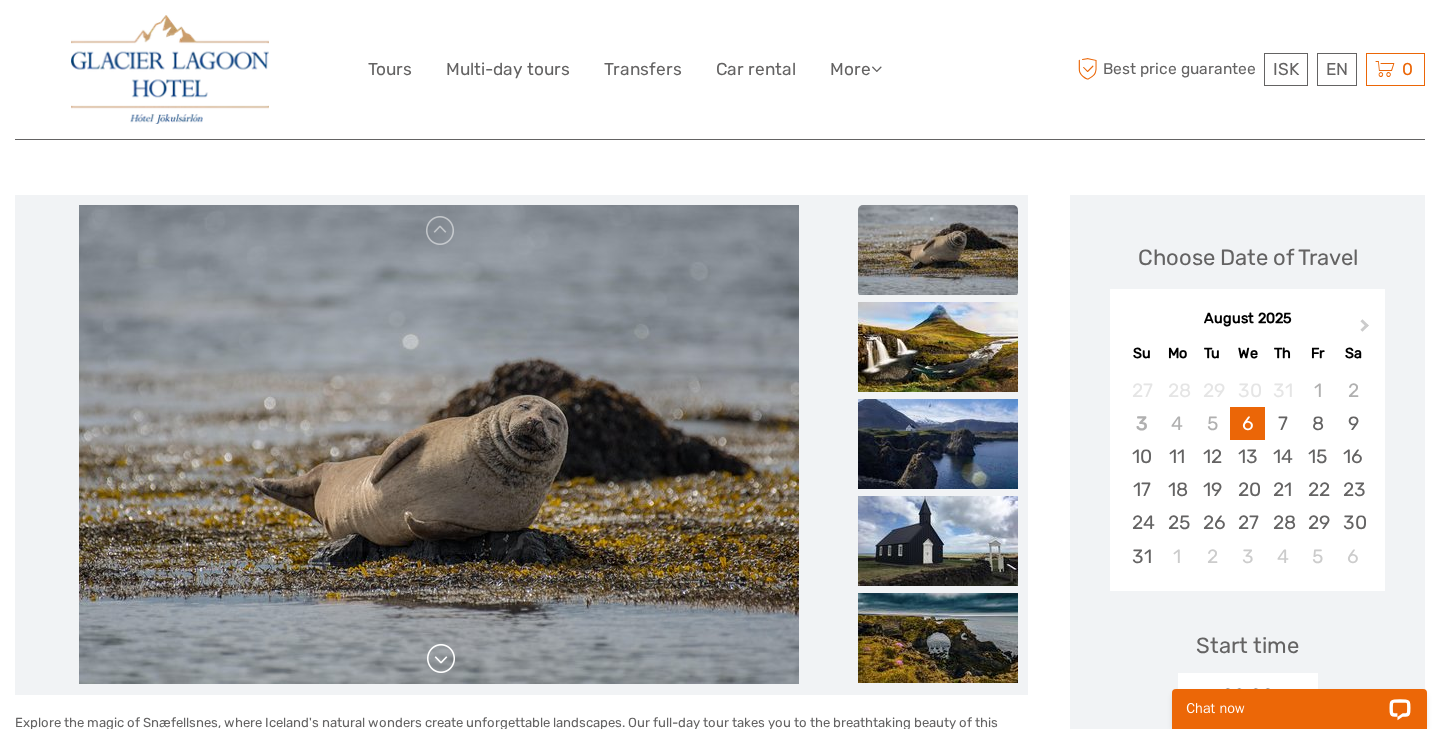 click at bounding box center (441, 659) 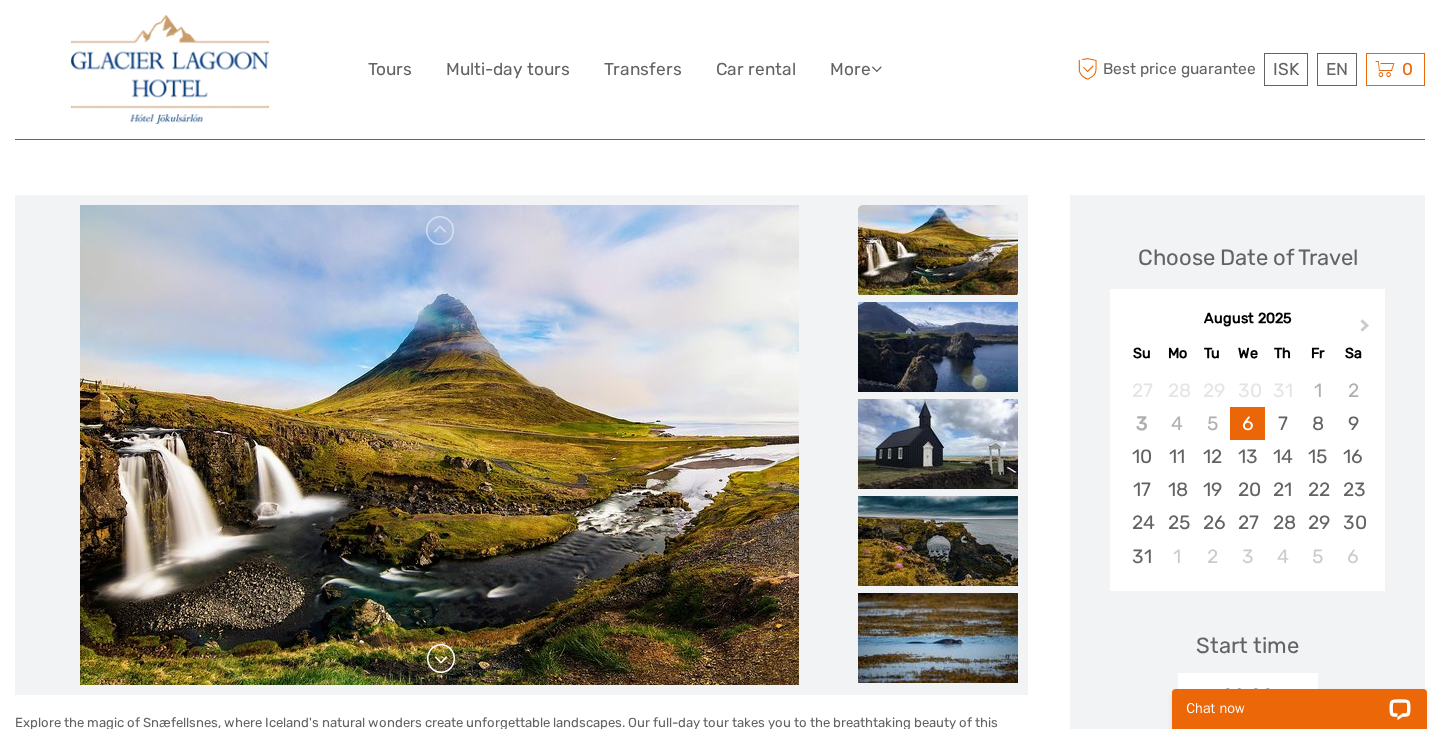 click at bounding box center [441, 659] 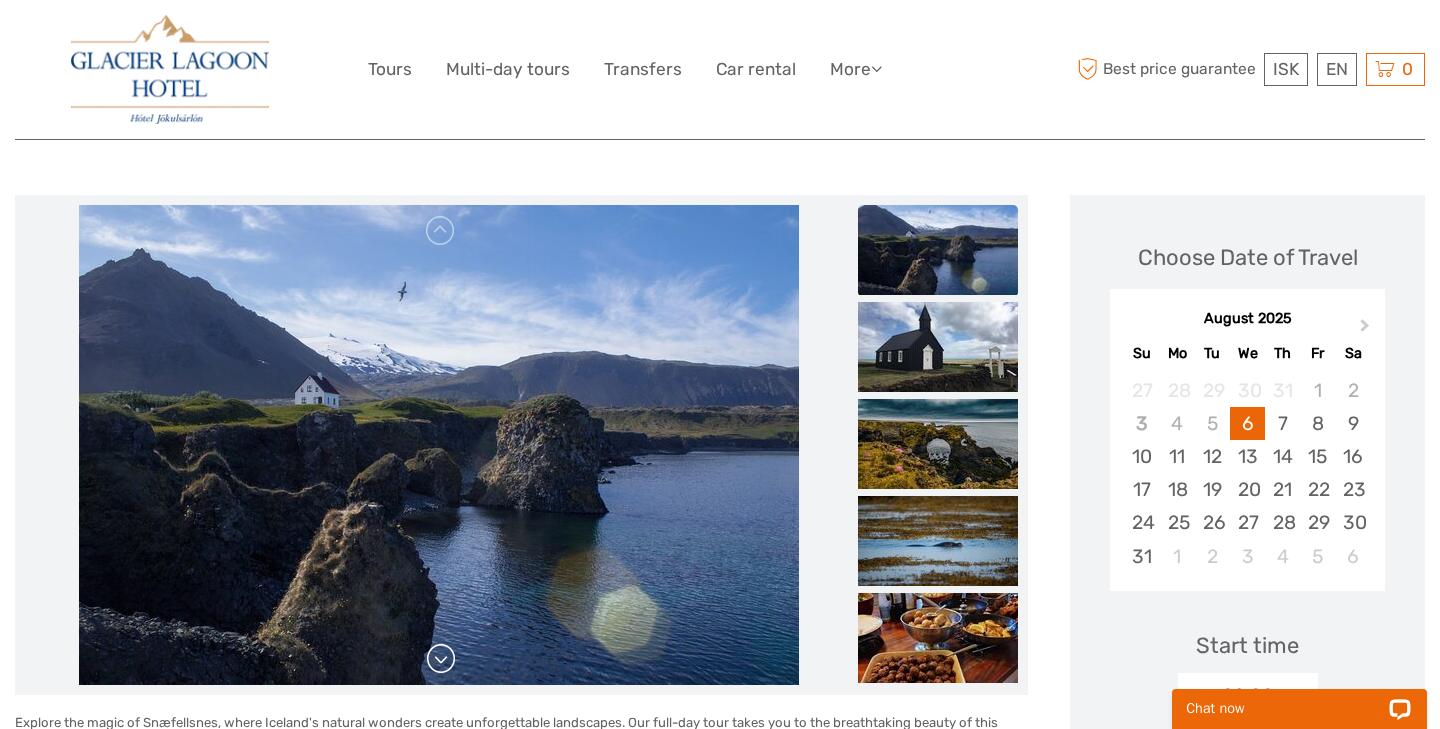 click at bounding box center [441, 659] 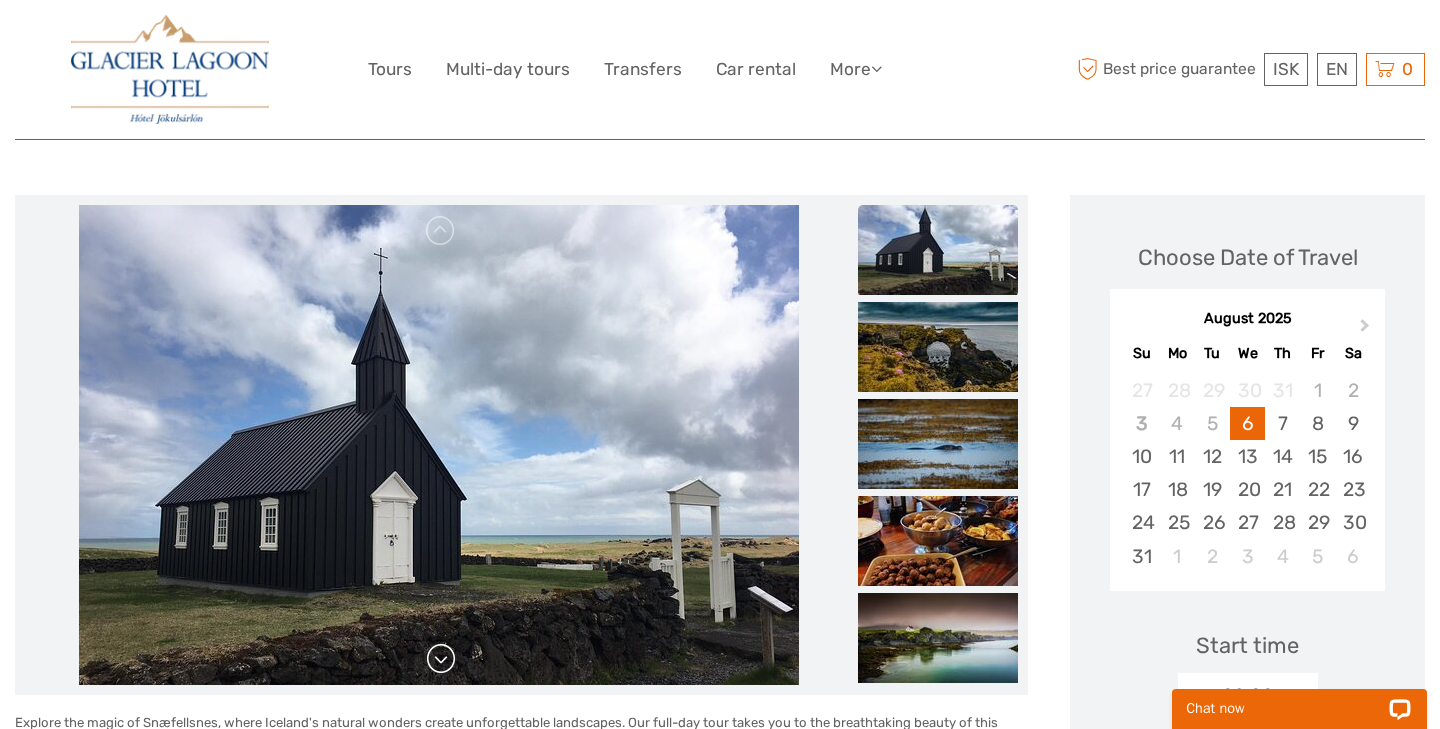 click at bounding box center [441, 659] 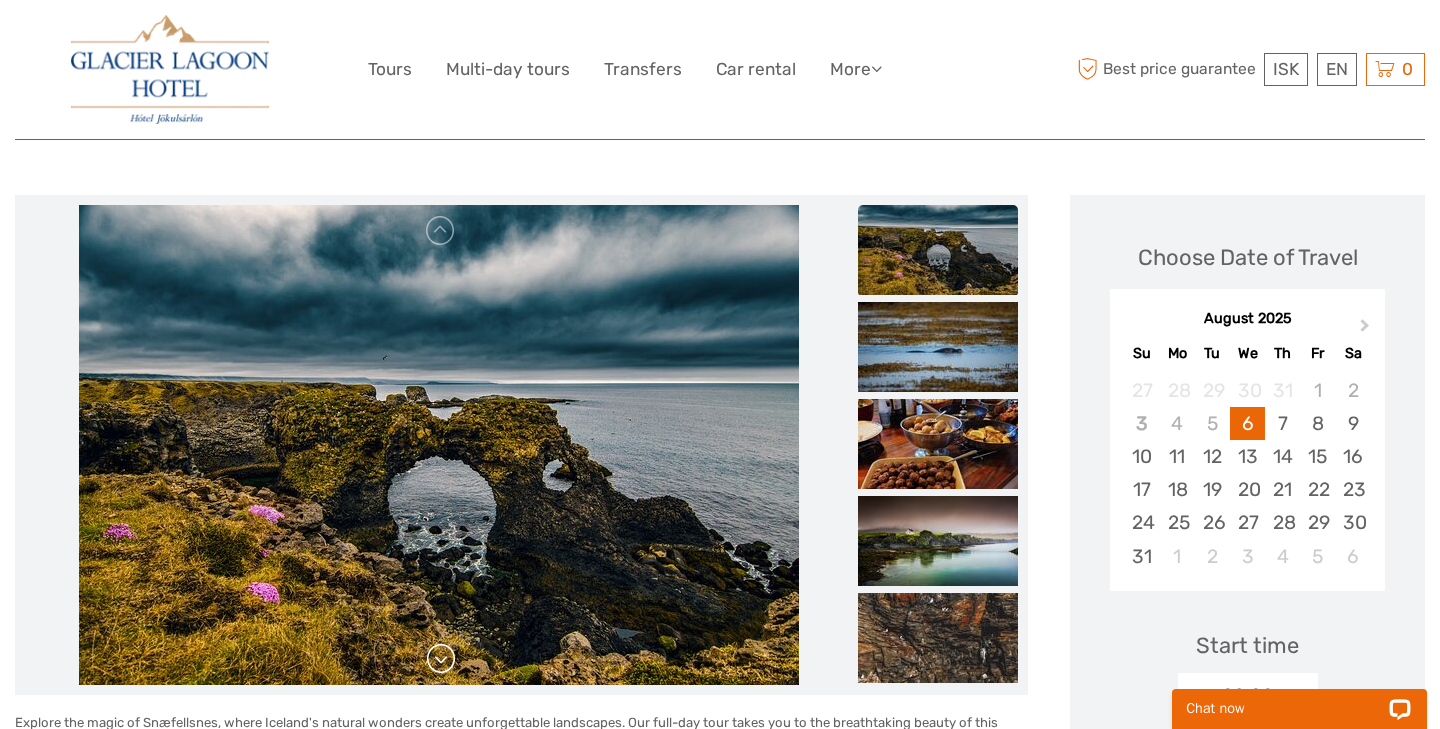 click at bounding box center [441, 659] 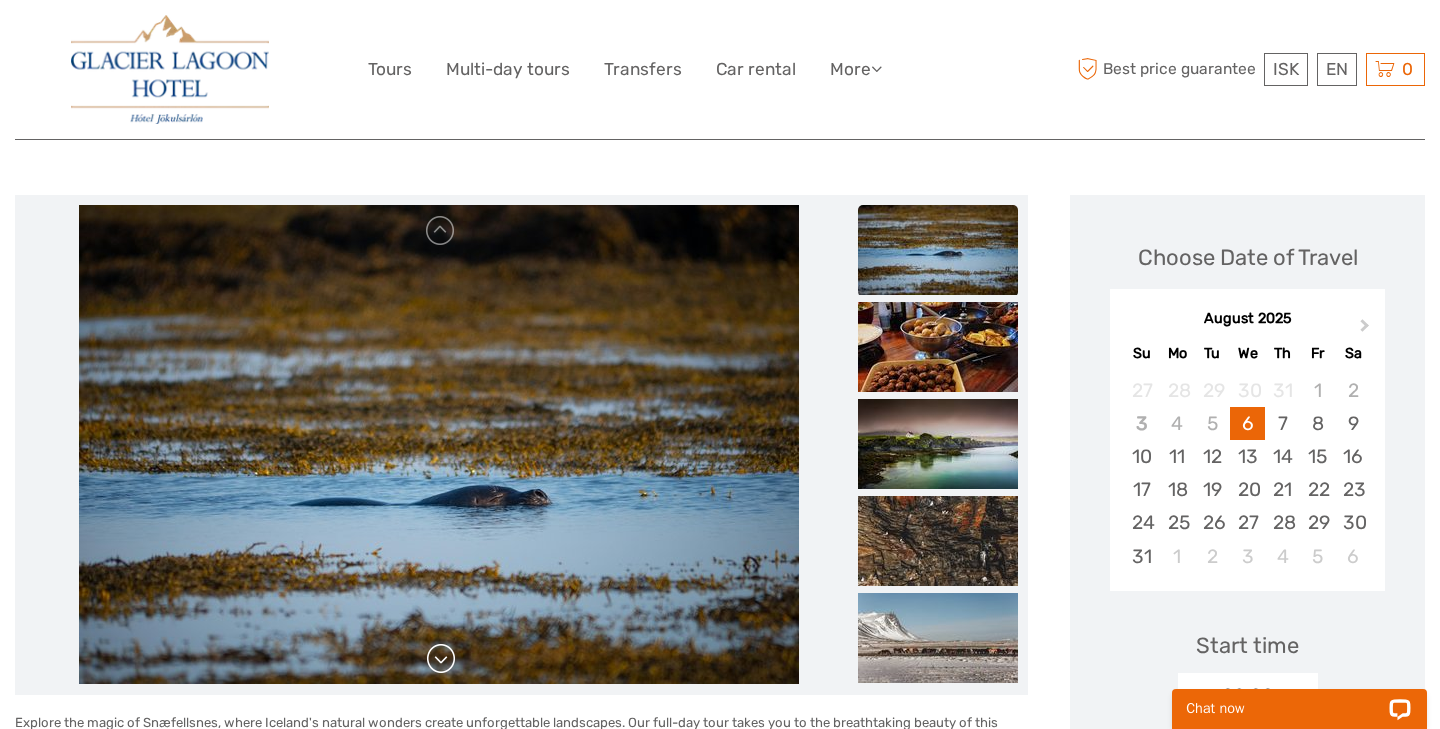 click at bounding box center (441, 659) 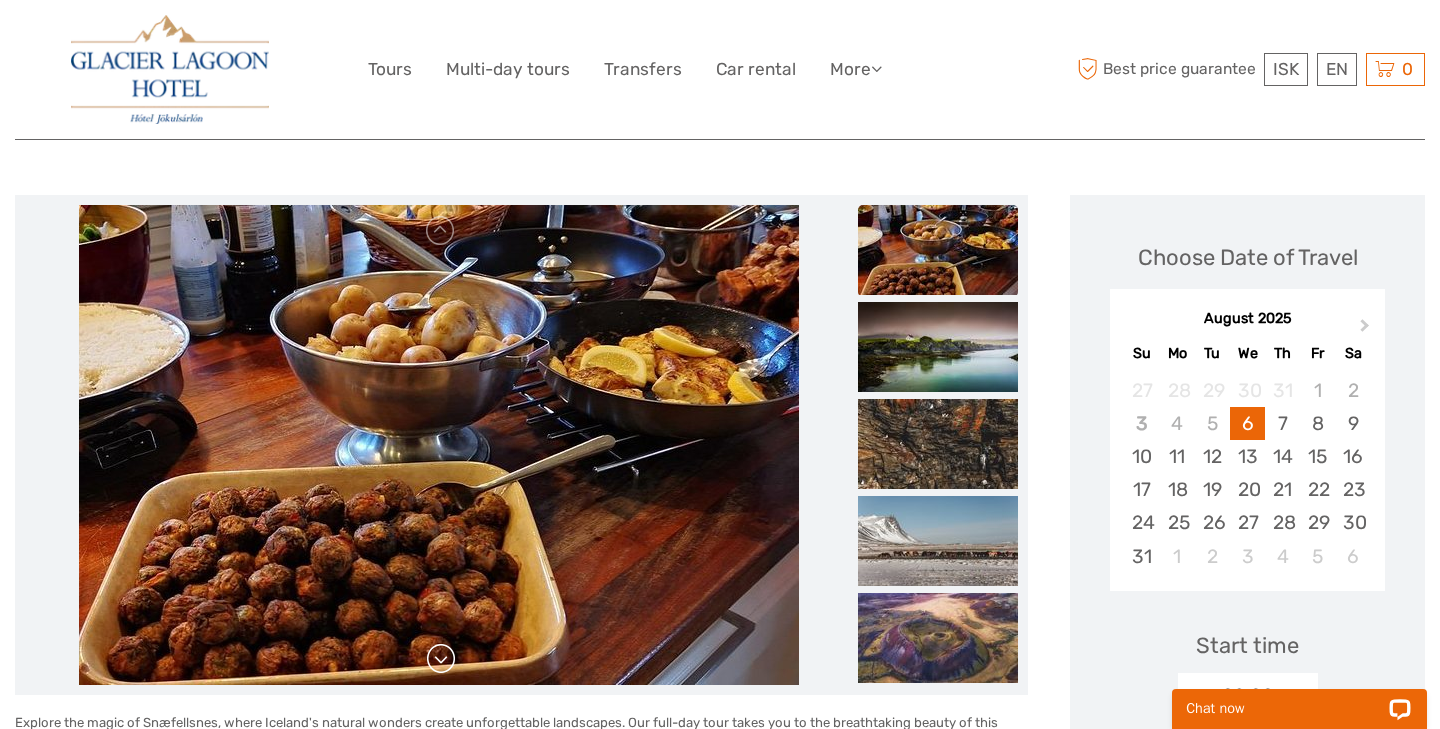 click at bounding box center [441, 659] 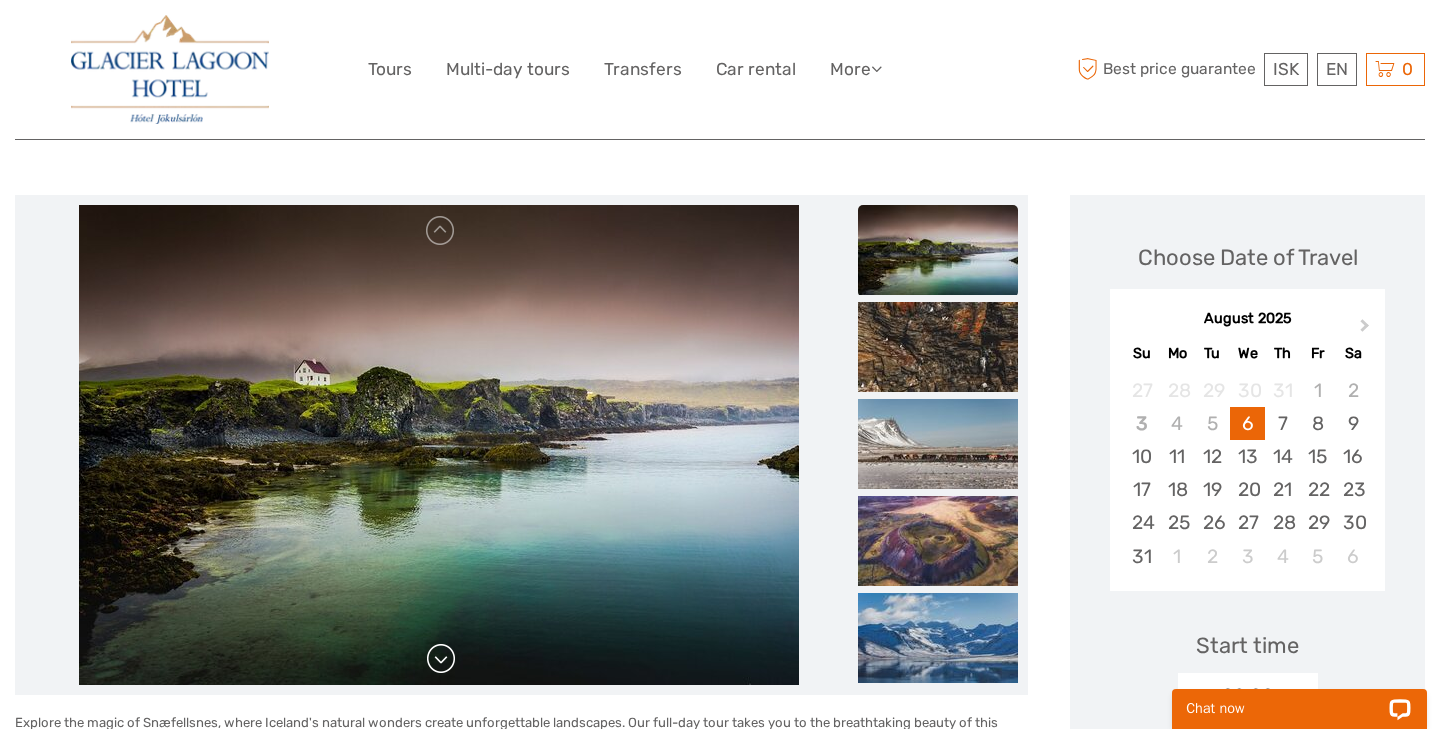 click at bounding box center (441, 659) 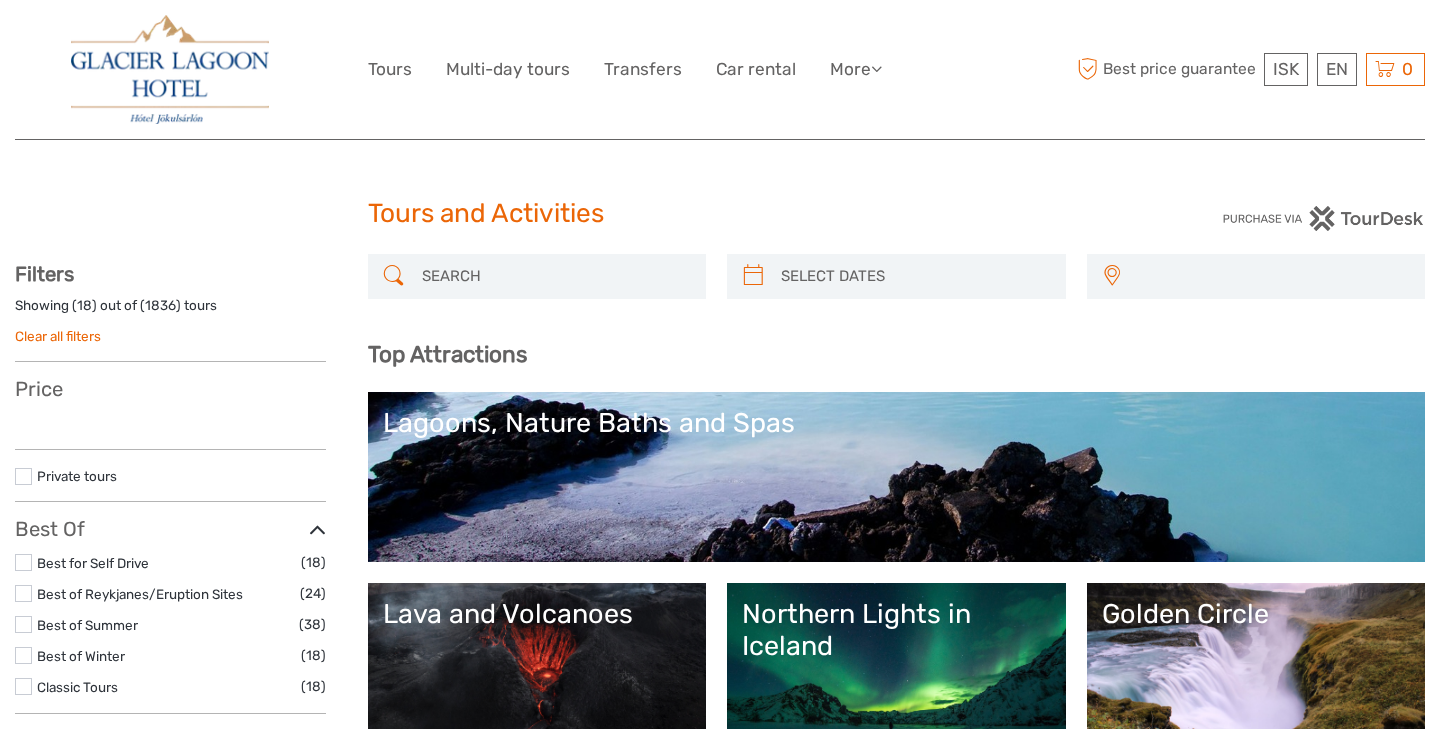 select 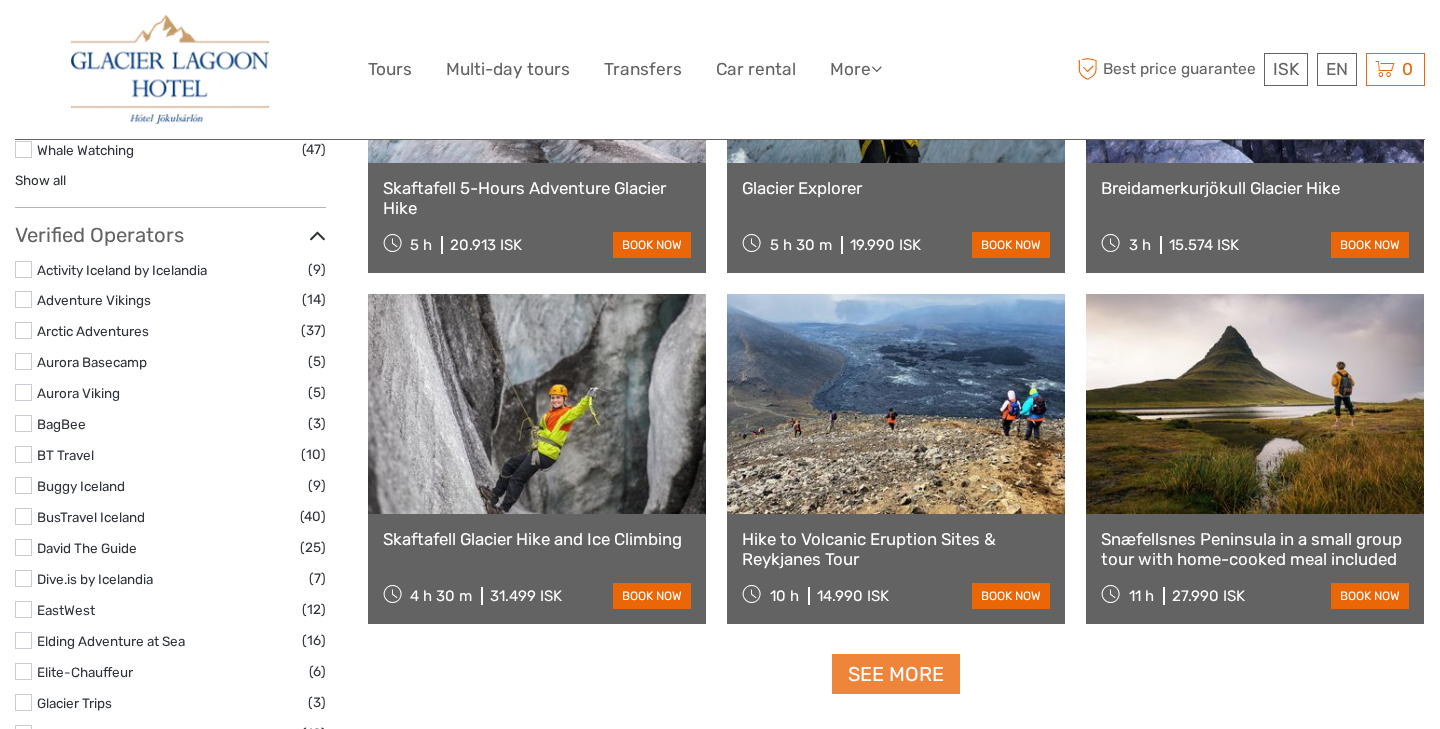select 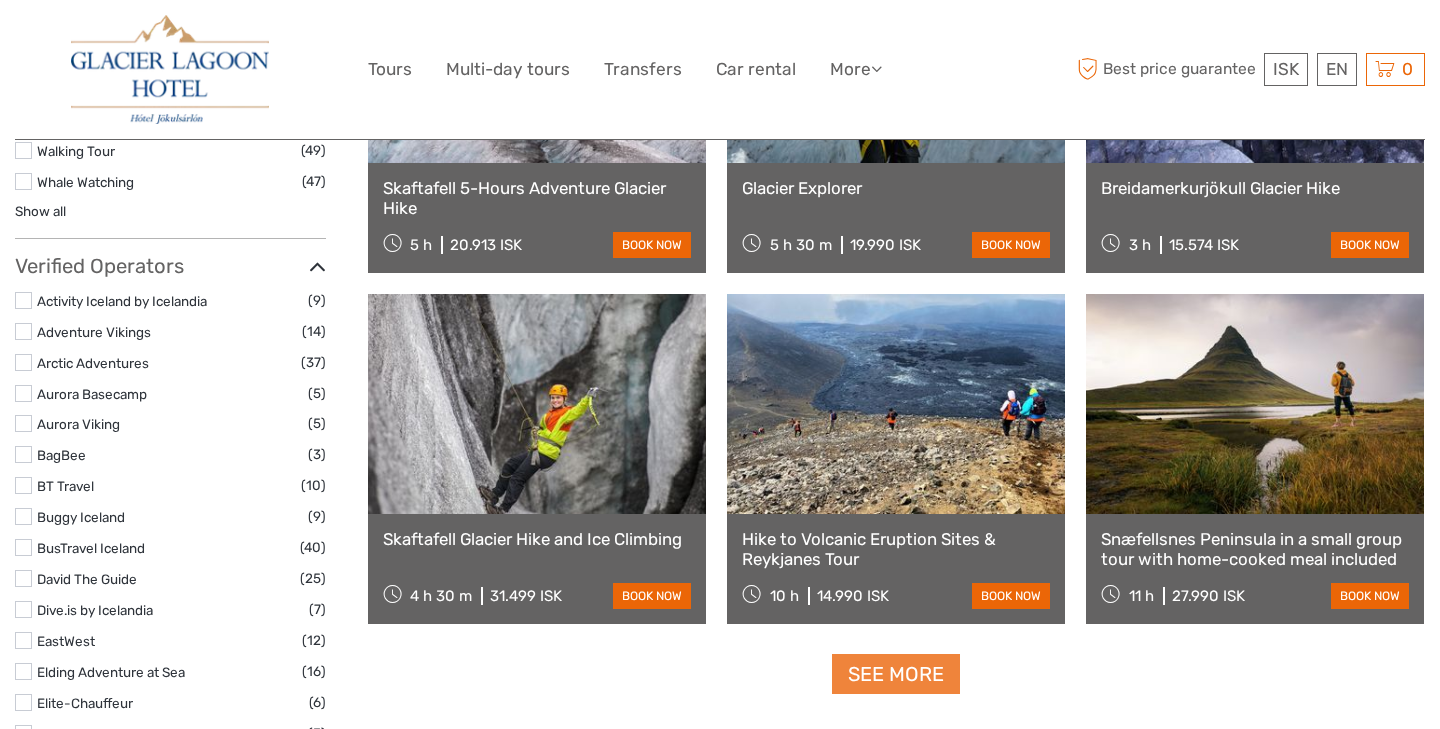 click on "See more" at bounding box center (896, 674) 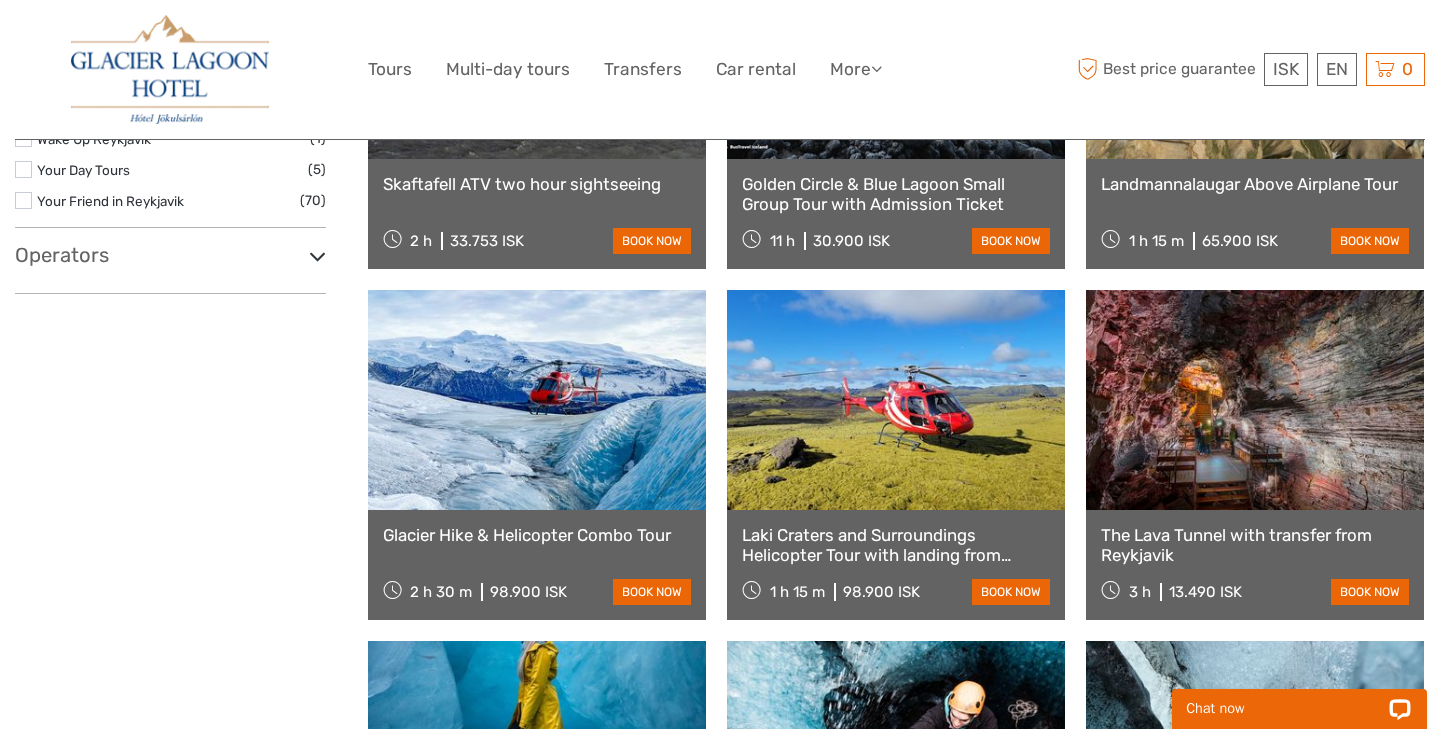 scroll, scrollTop: 3561, scrollLeft: 0, axis: vertical 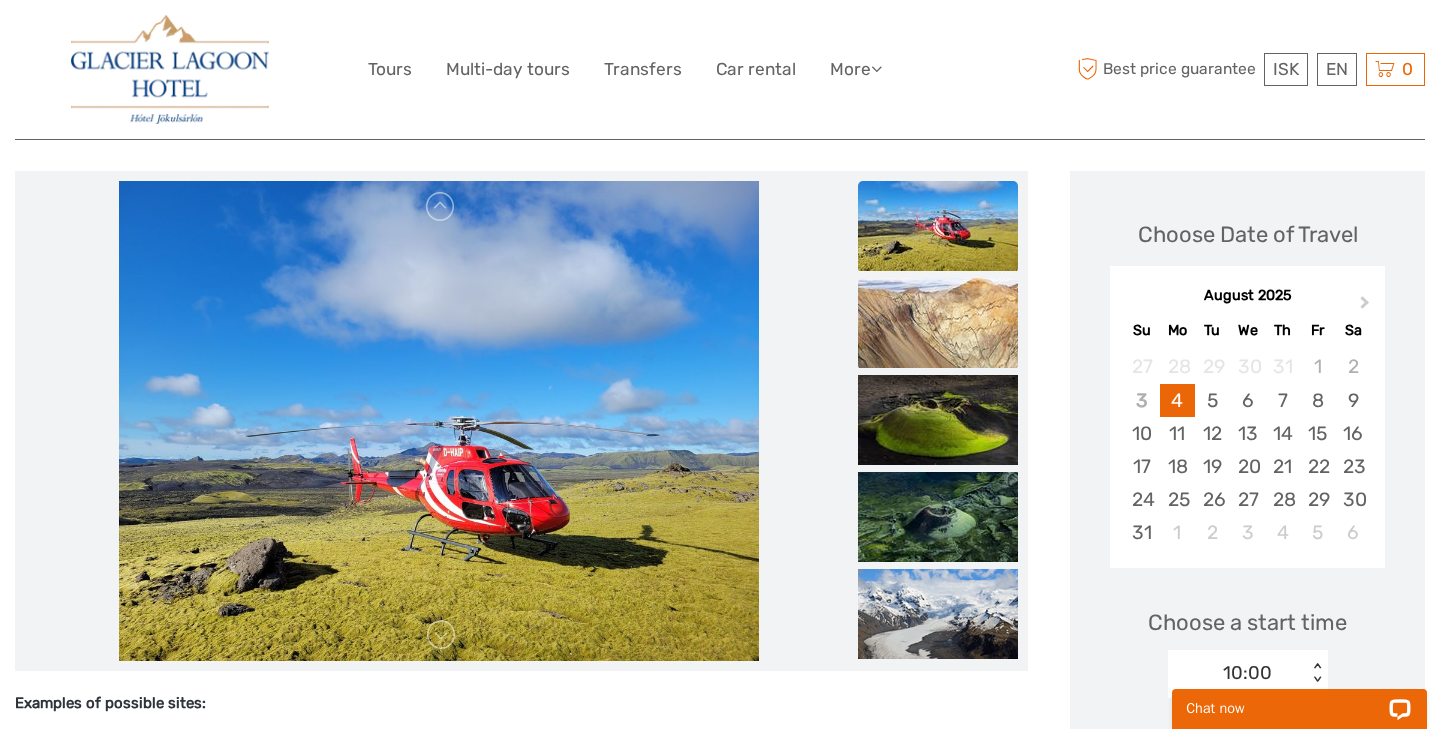click at bounding box center [938, 323] 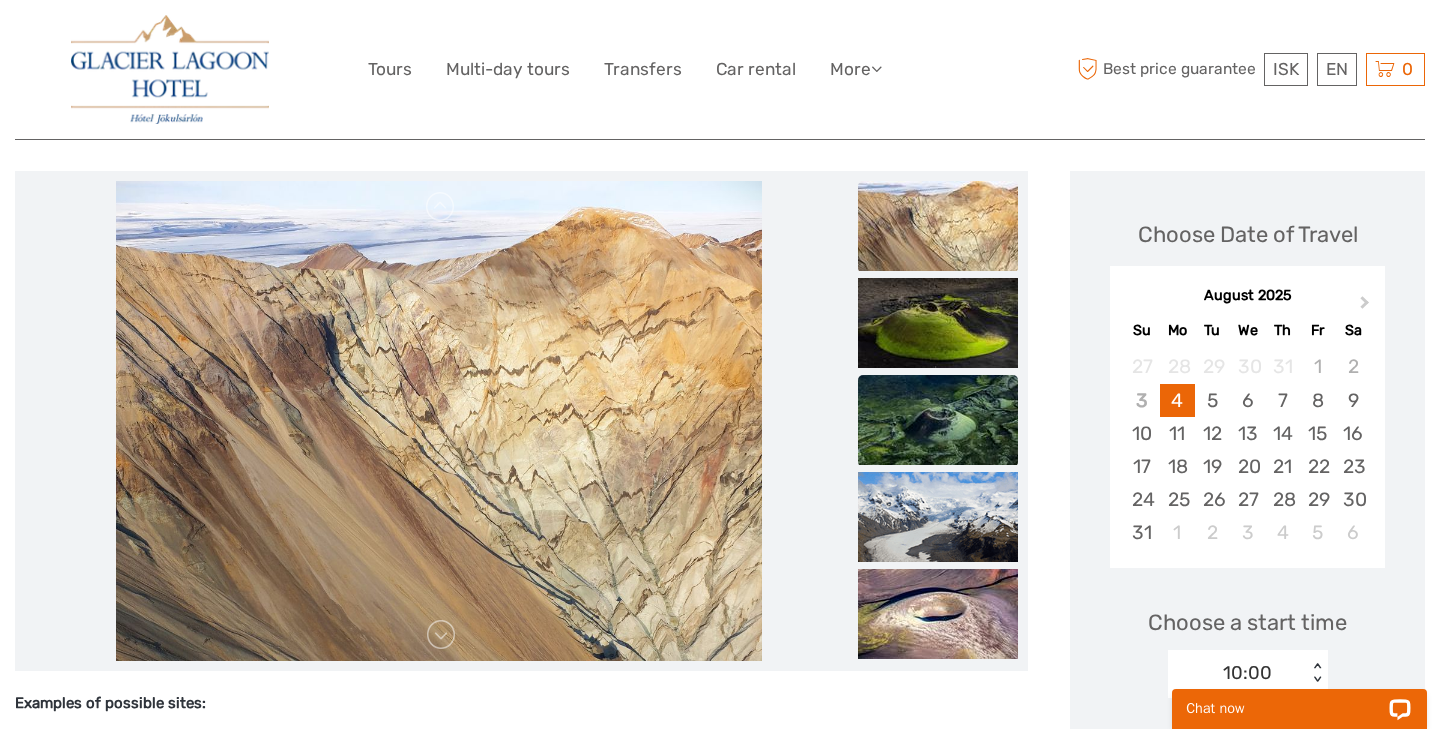 click at bounding box center [938, 420] 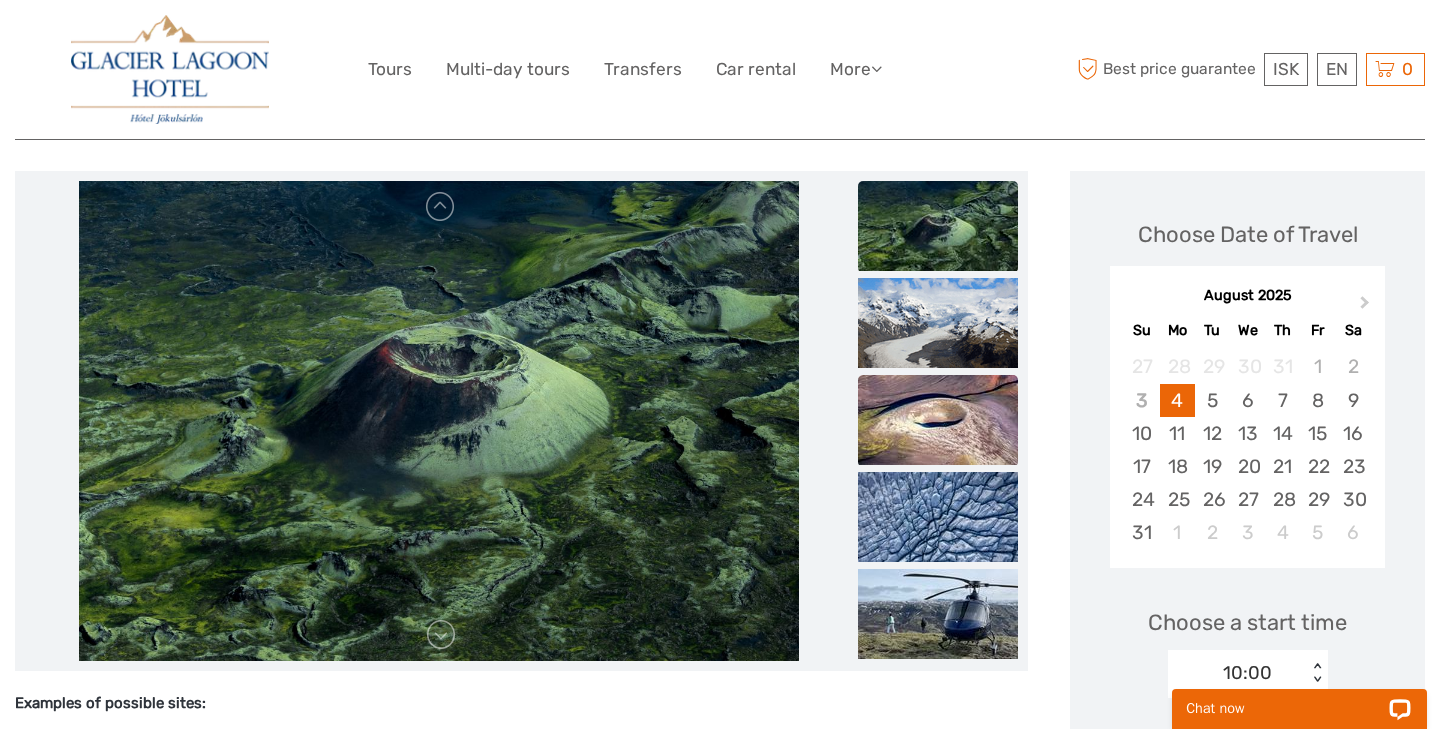 click at bounding box center (938, 420) 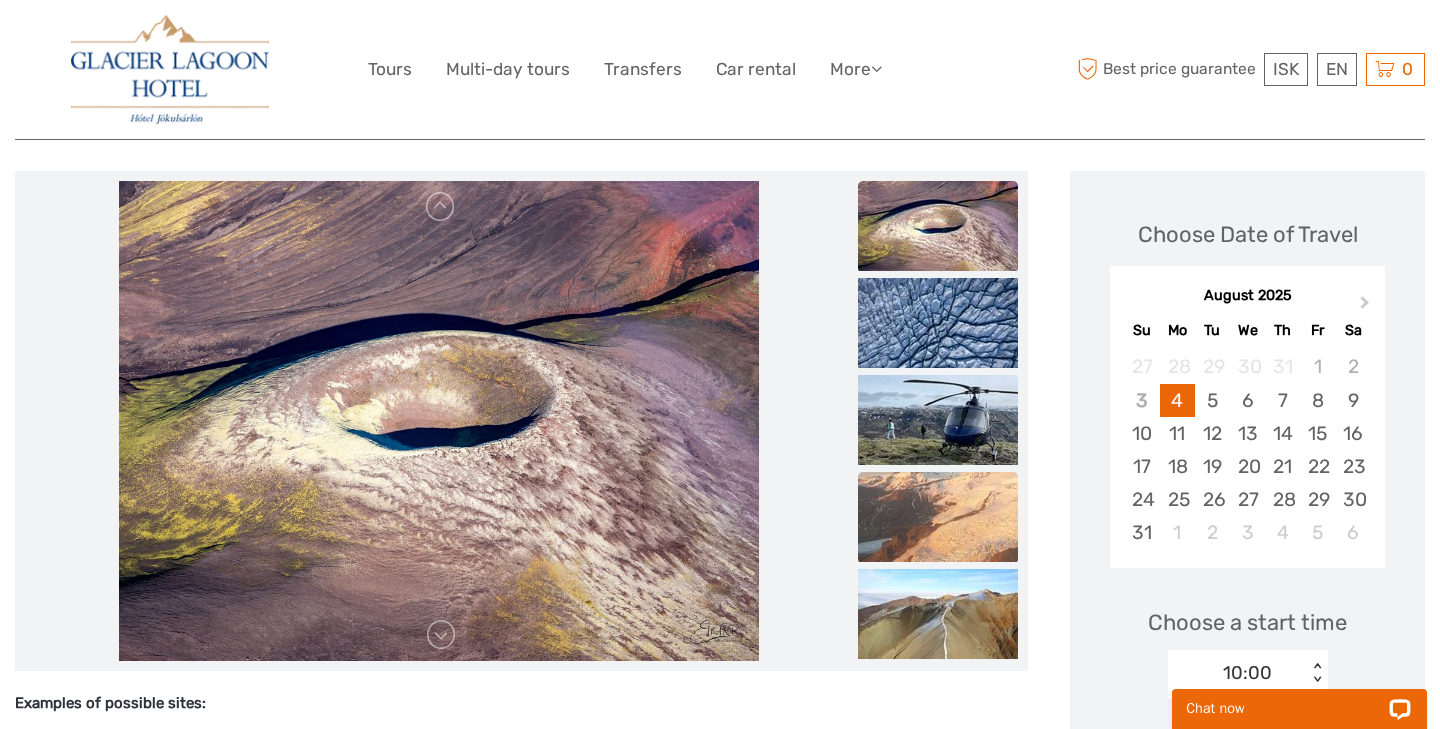 click at bounding box center (938, 517) 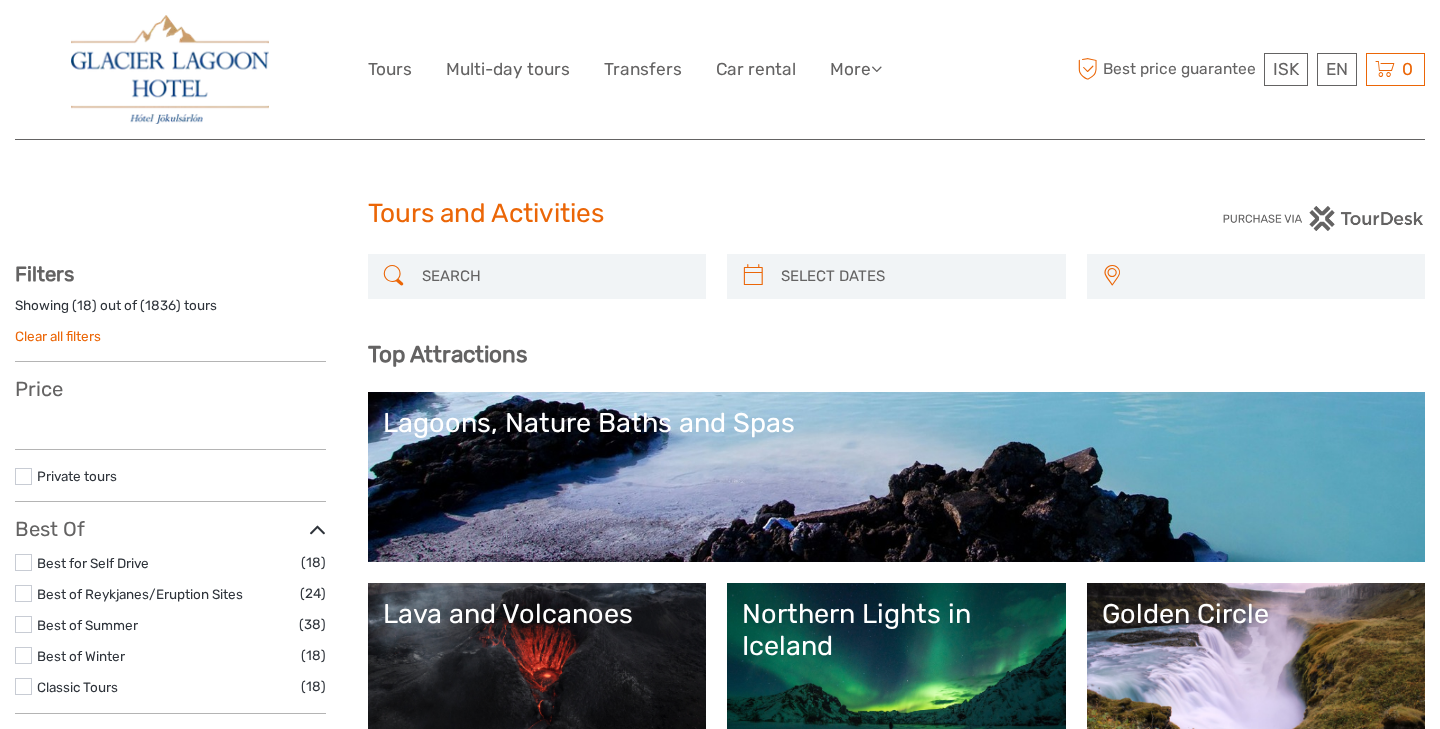select 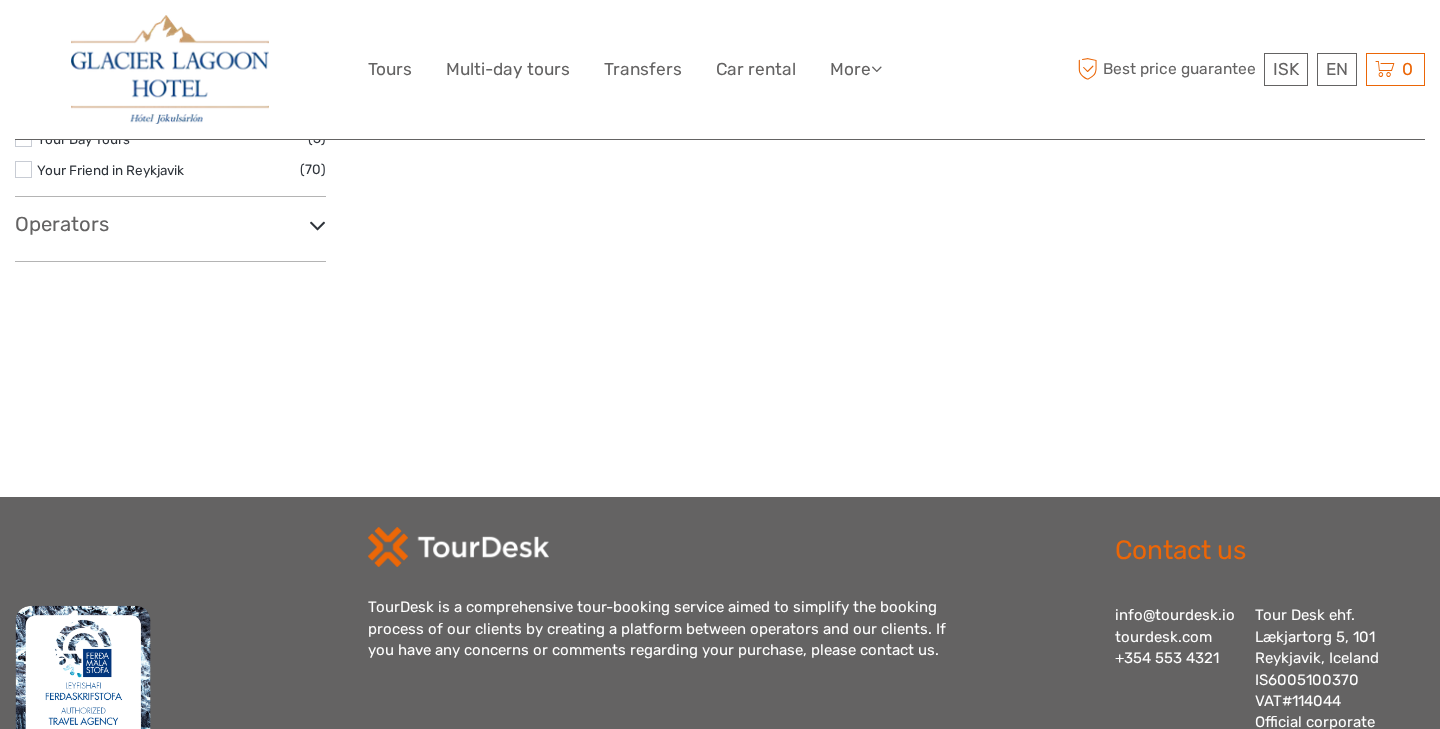 select 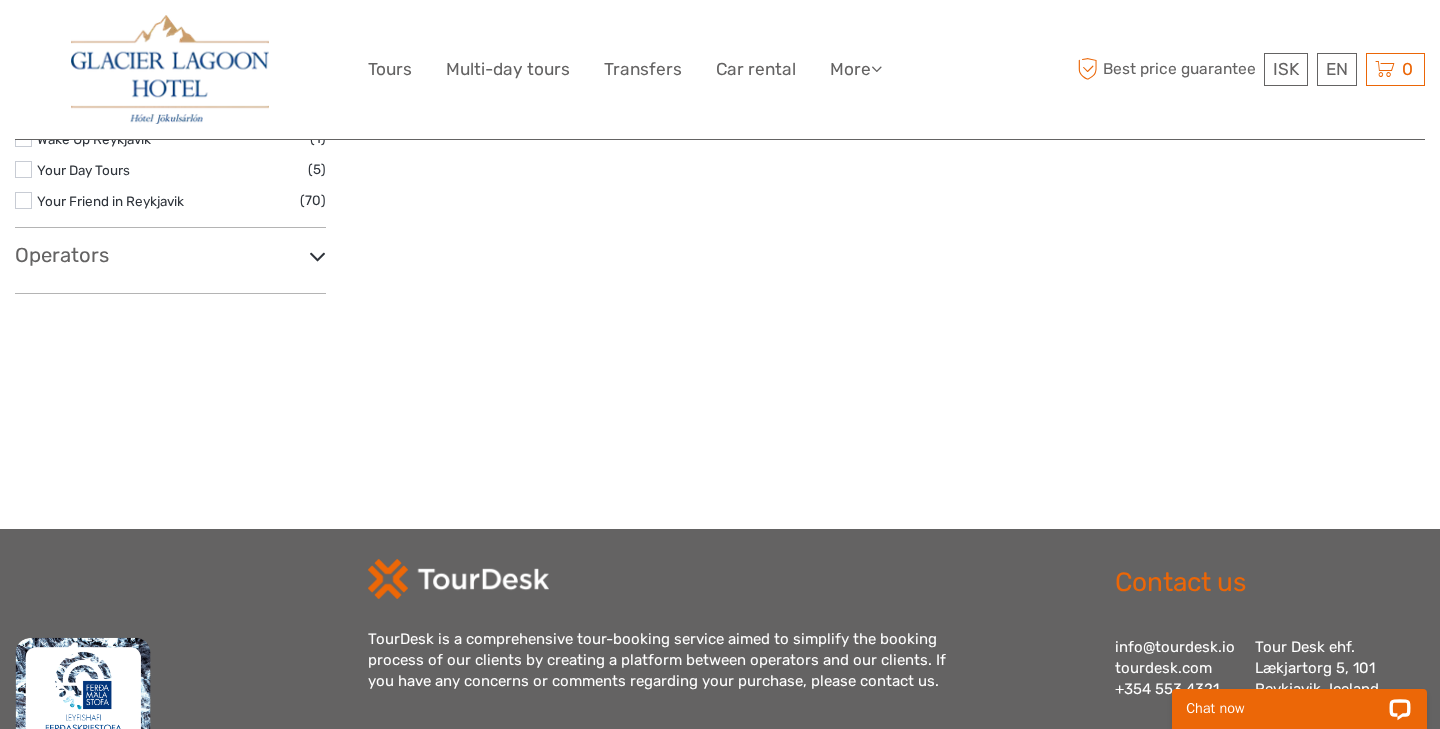scroll, scrollTop: 0, scrollLeft: 0, axis: both 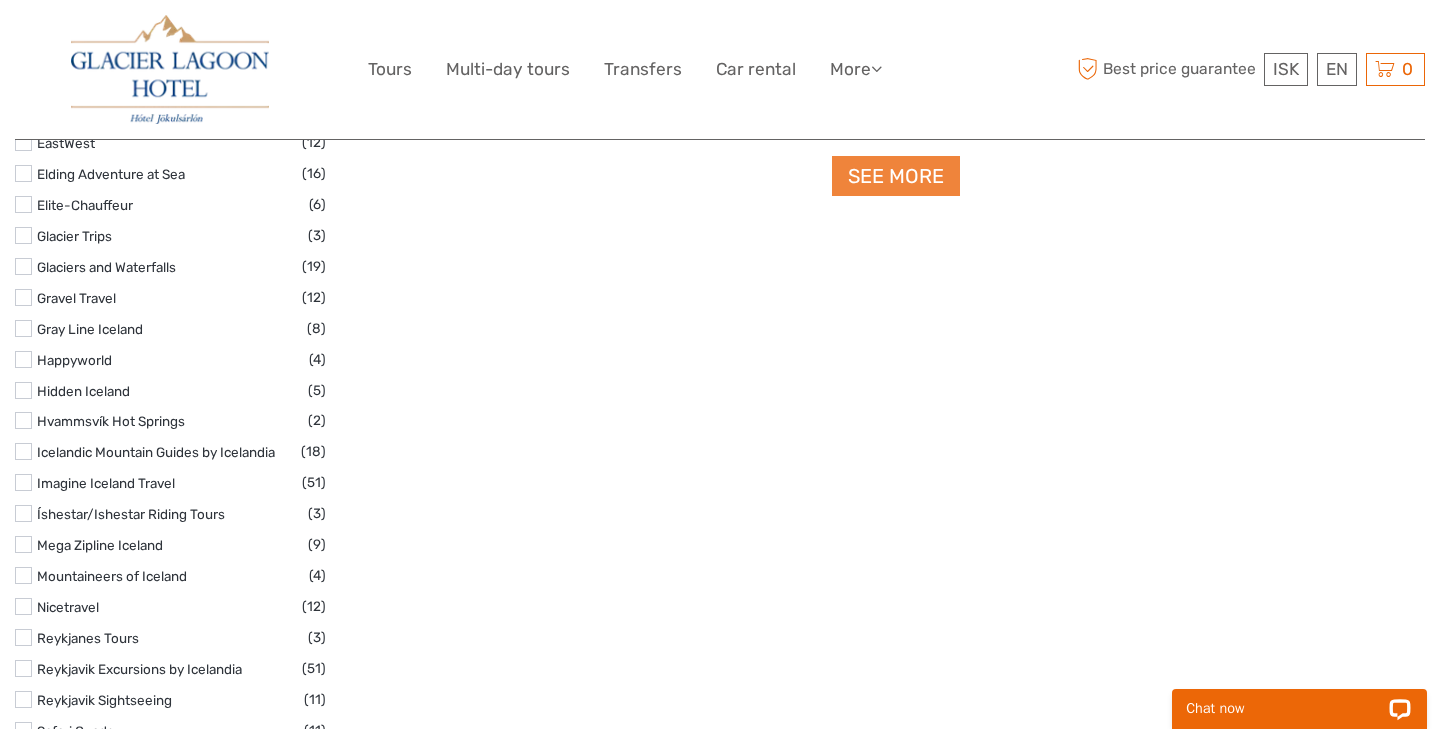 click on "See more" at bounding box center [896, 176] 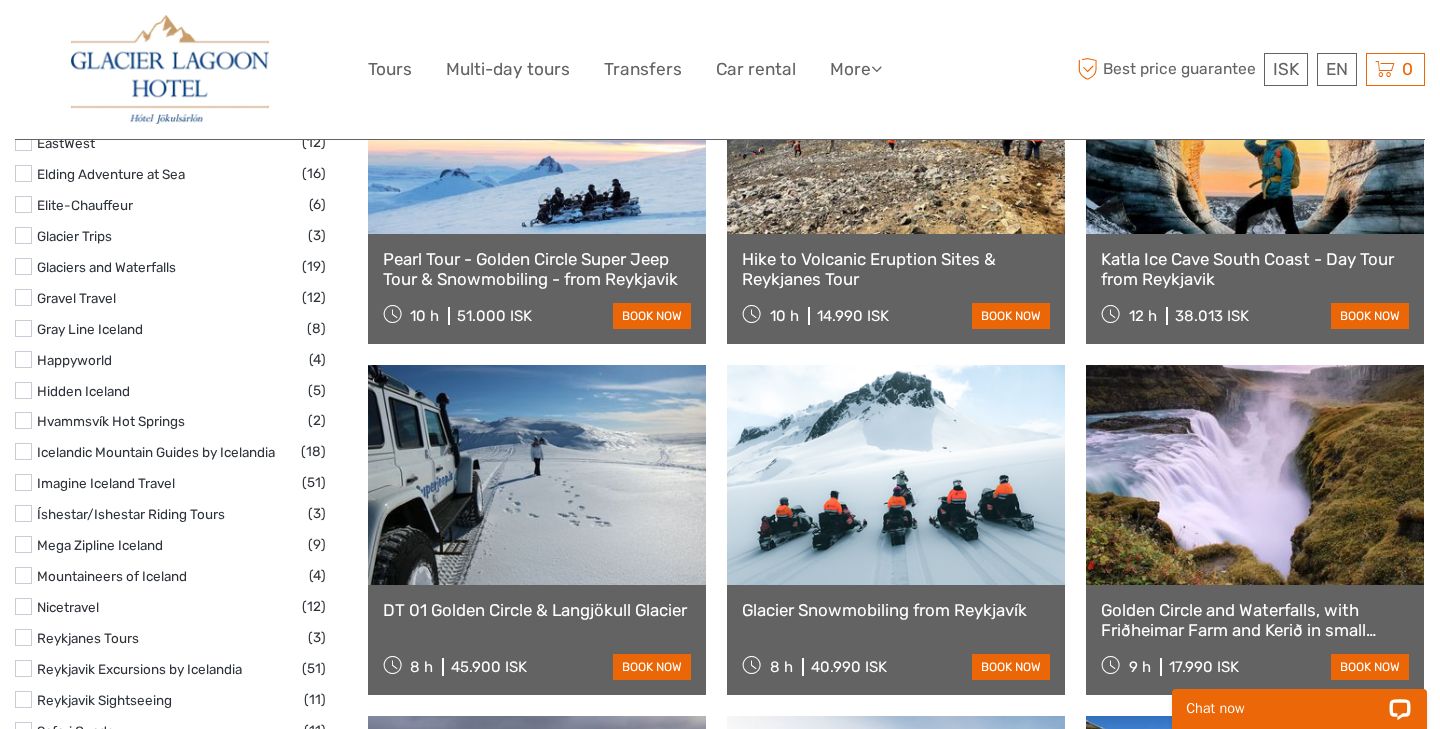 click at bounding box center [896, 124] 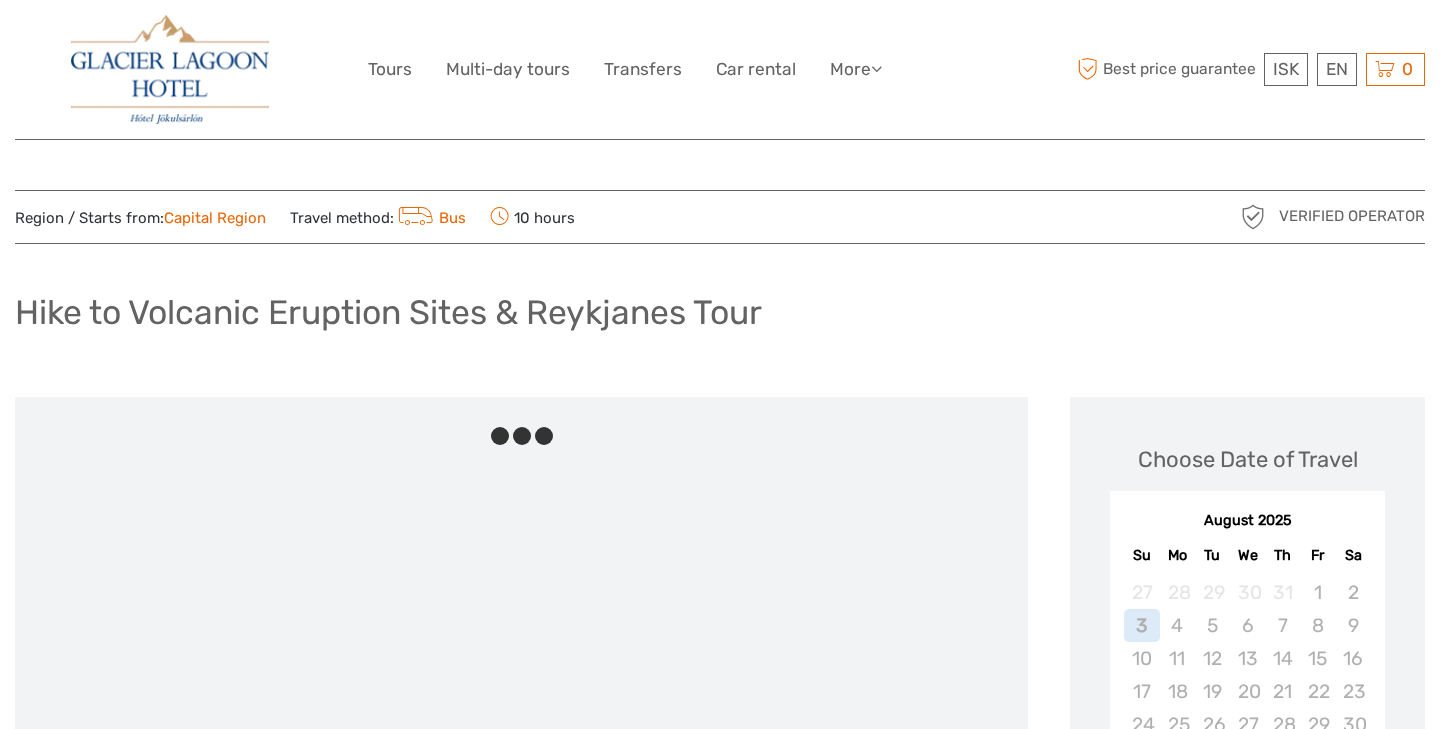 scroll, scrollTop: 0, scrollLeft: 0, axis: both 